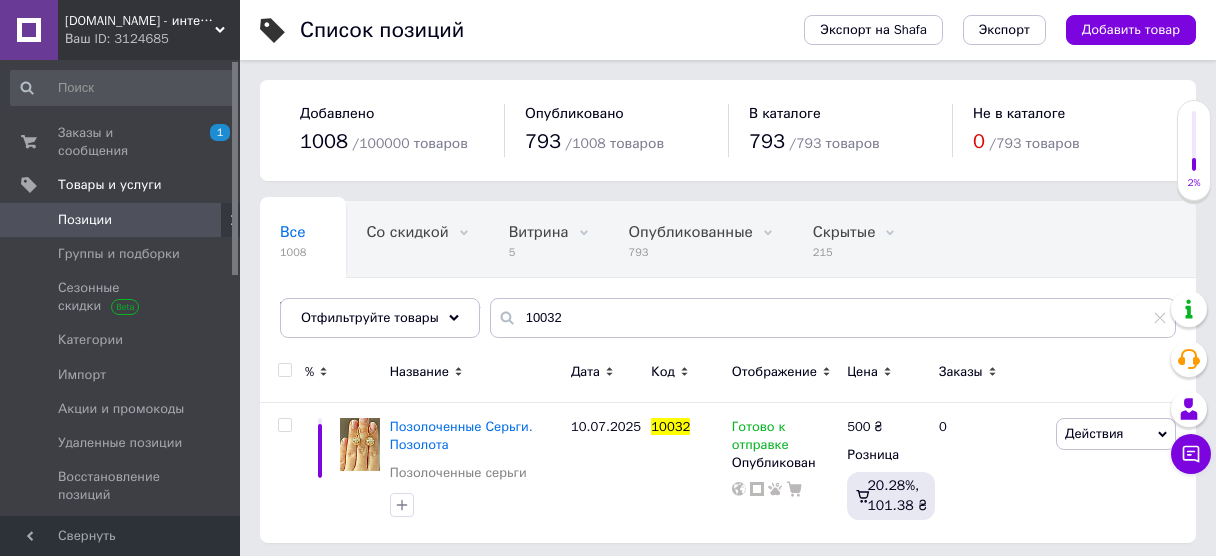 scroll, scrollTop: 0, scrollLeft: 0, axis: both 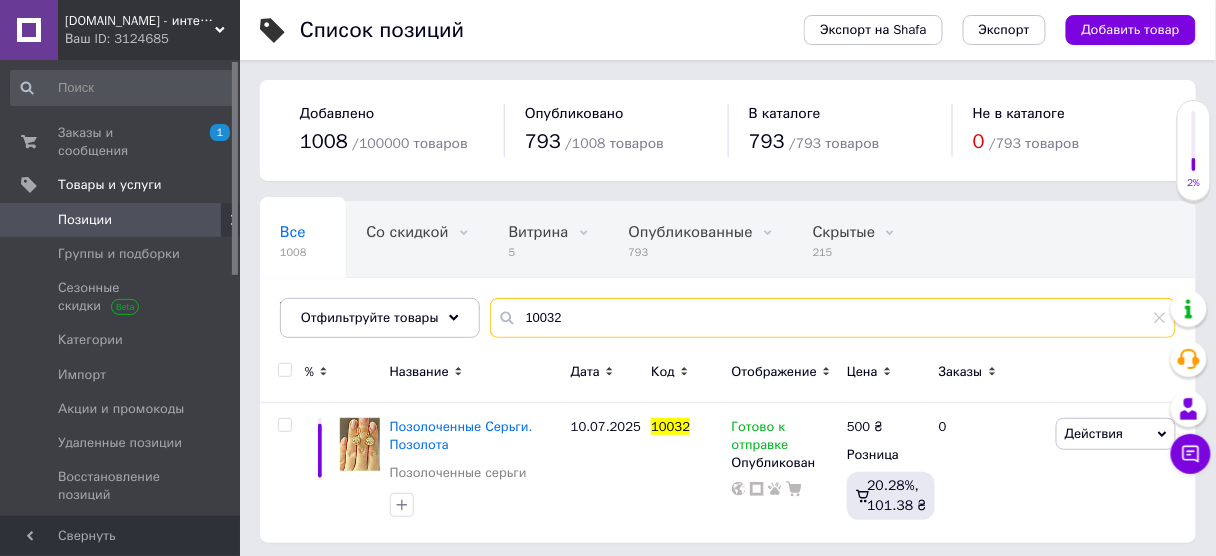 drag, startPoint x: 599, startPoint y: 312, endPoint x: 545, endPoint y: 316, distance: 54.147945 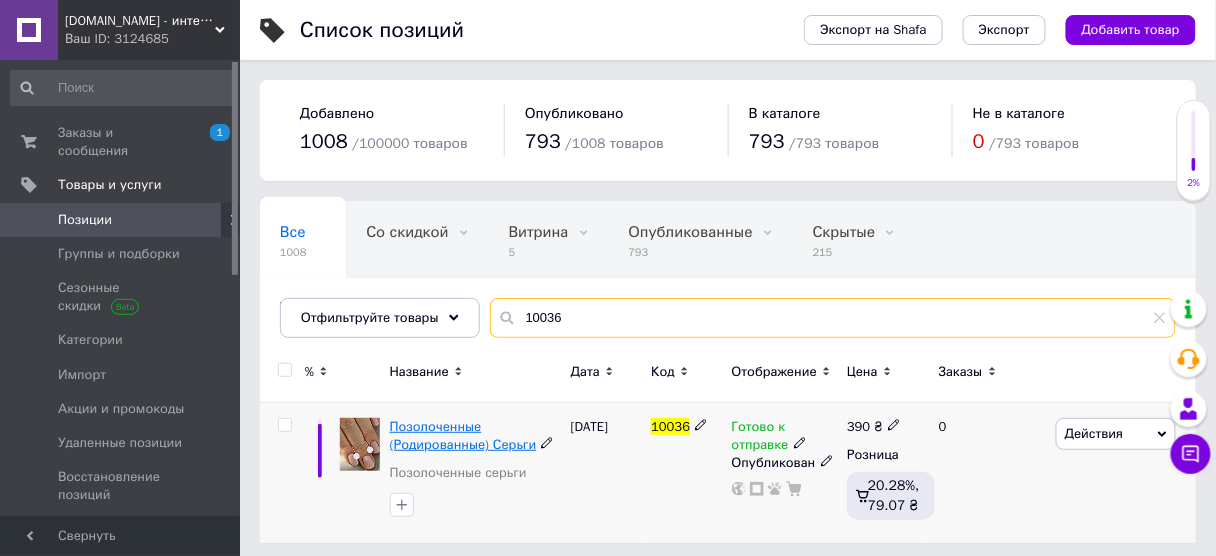 type on "10036" 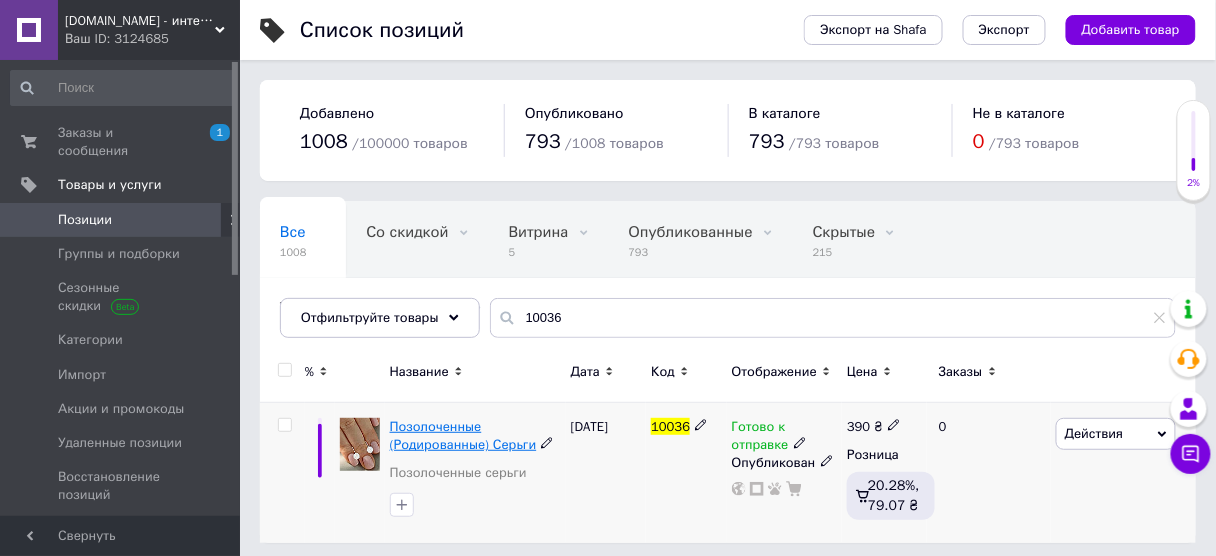 click on "Позолоченные (Родированные) Серьги" at bounding box center (463, 435) 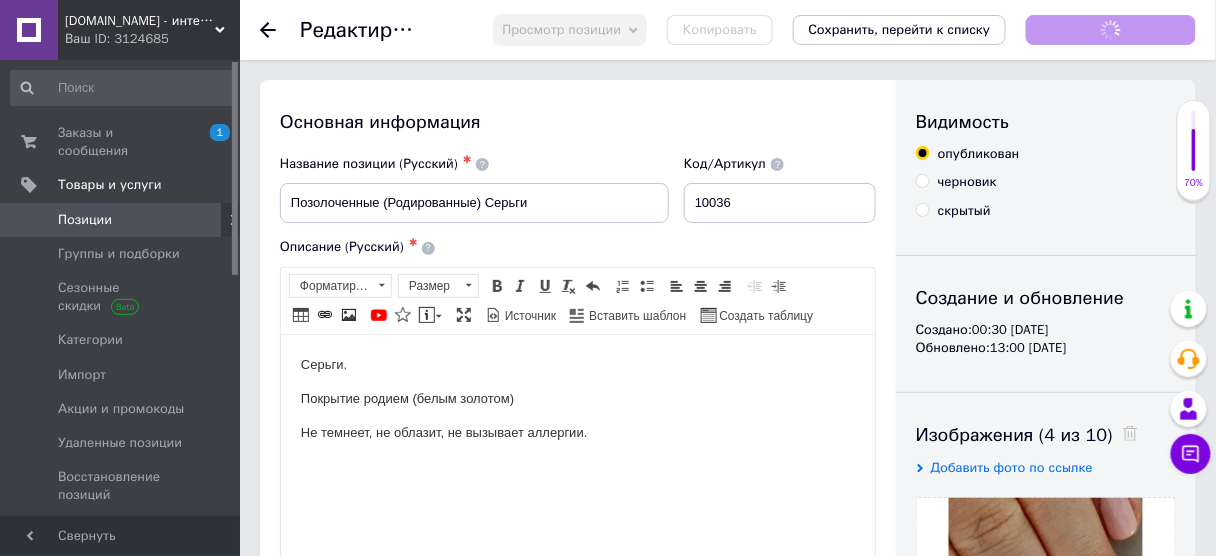 scroll, scrollTop: 0, scrollLeft: 0, axis: both 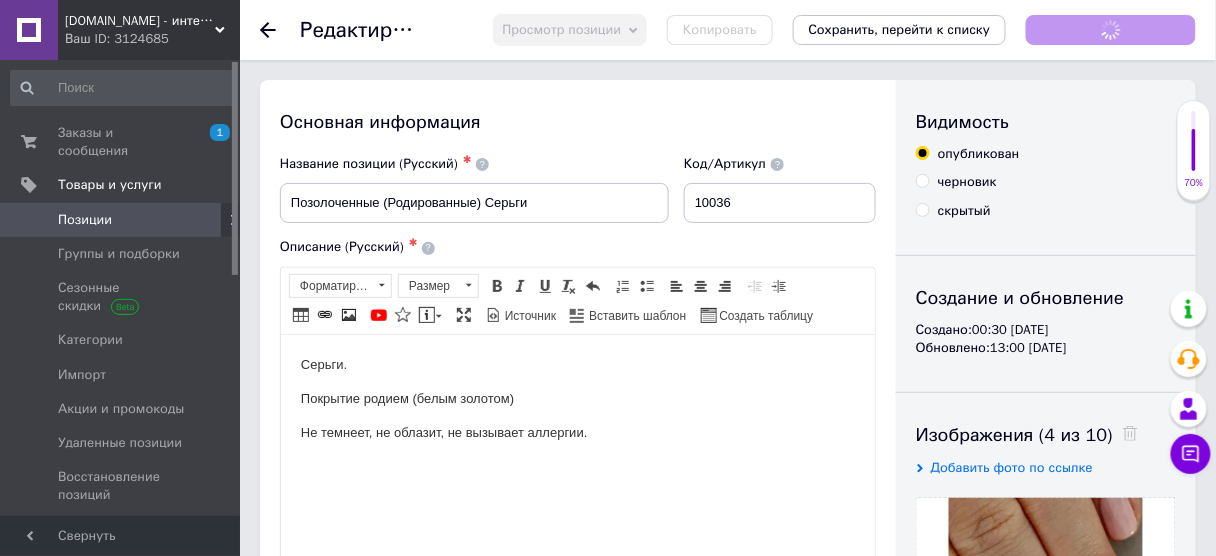 click on "[DOMAIN_NAME] - интернет магазин украшений Ваш ID: 3124685 Сайт [DOMAIN_NAME] - интернет магазин ук... Кабинет покупателя Проверить состояние системы Страница на портале Справка Выйти Заказы и сообщения 1 0 Товары и услуги Позиции Группы и подборки Сезонные скидки Категории Импорт Акции и промокоды Удаленные позиции Восстановление позиций Характеристики Уведомления 0 0 Показатели работы компании Панель управления Отзывы Клиенты Каталог ProSale Аналитика Инструменты вебмастера и SEO Управление сайтом Кошелек компании [DOMAIN_NAME] $" at bounding box center [608, 1393] 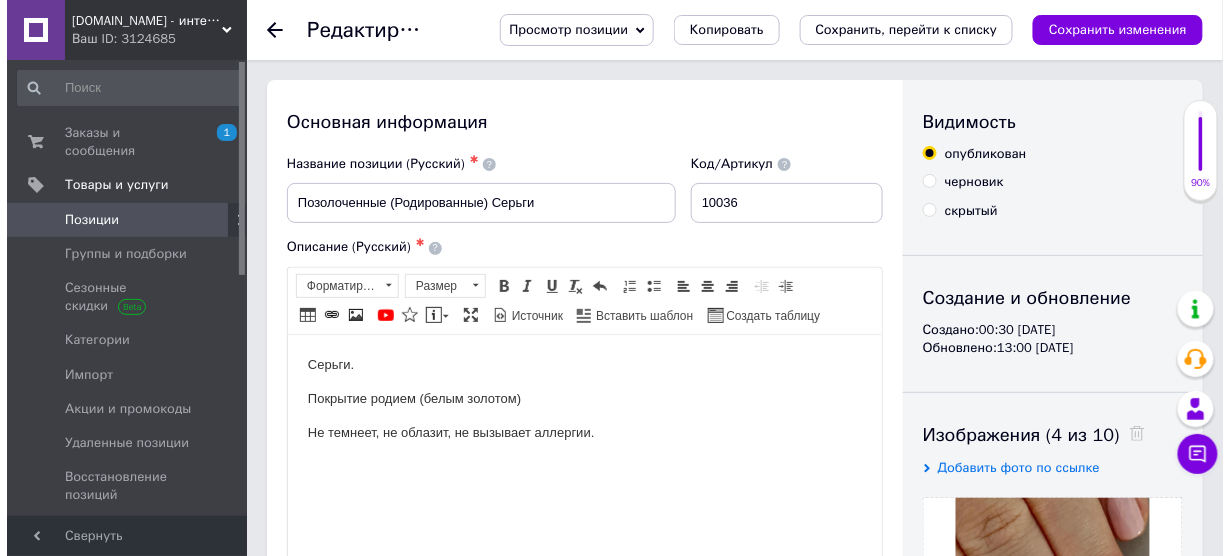 scroll, scrollTop: 339, scrollLeft: 0, axis: vertical 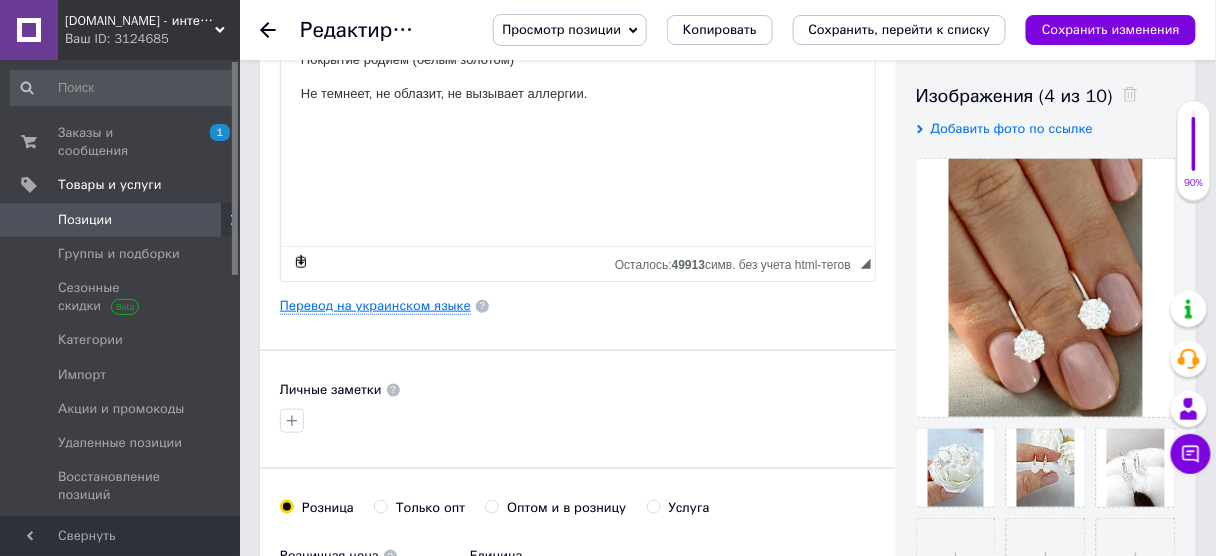 click on "Перевод на украинском языке" at bounding box center (375, 306) 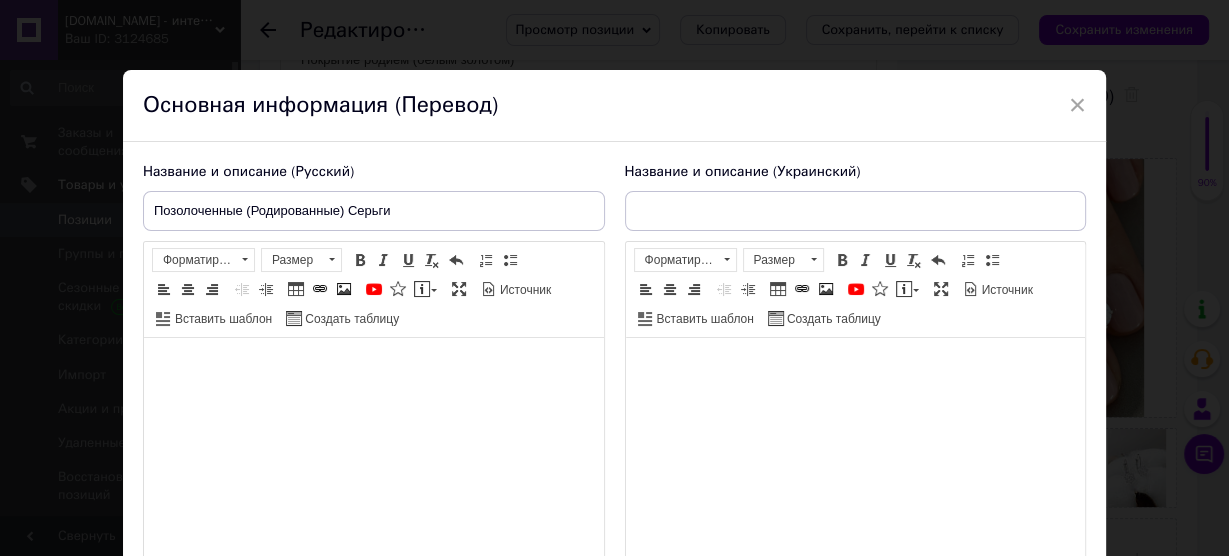 type on "Позолочені (Родовані) Сережки" 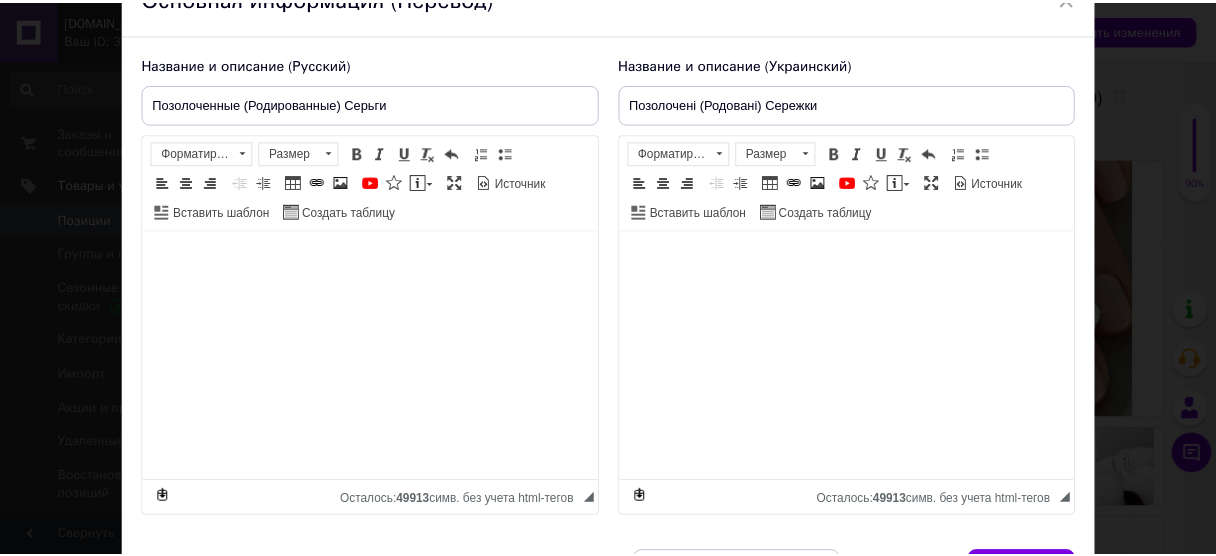 scroll, scrollTop: 227, scrollLeft: 0, axis: vertical 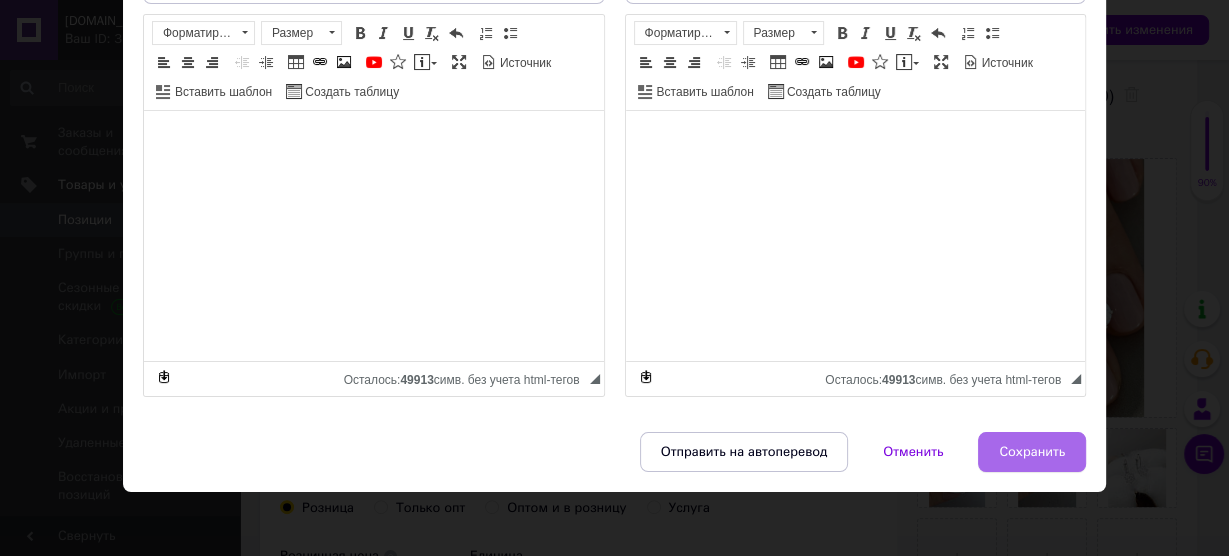 click on "Сохранить" at bounding box center (1032, 452) 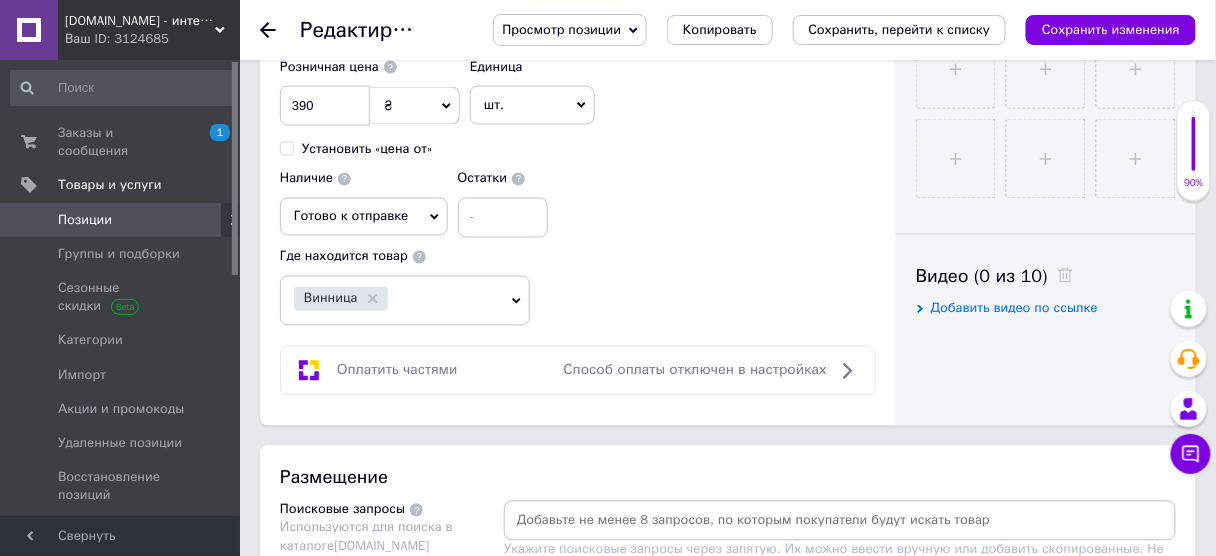 scroll, scrollTop: 817, scrollLeft: 0, axis: vertical 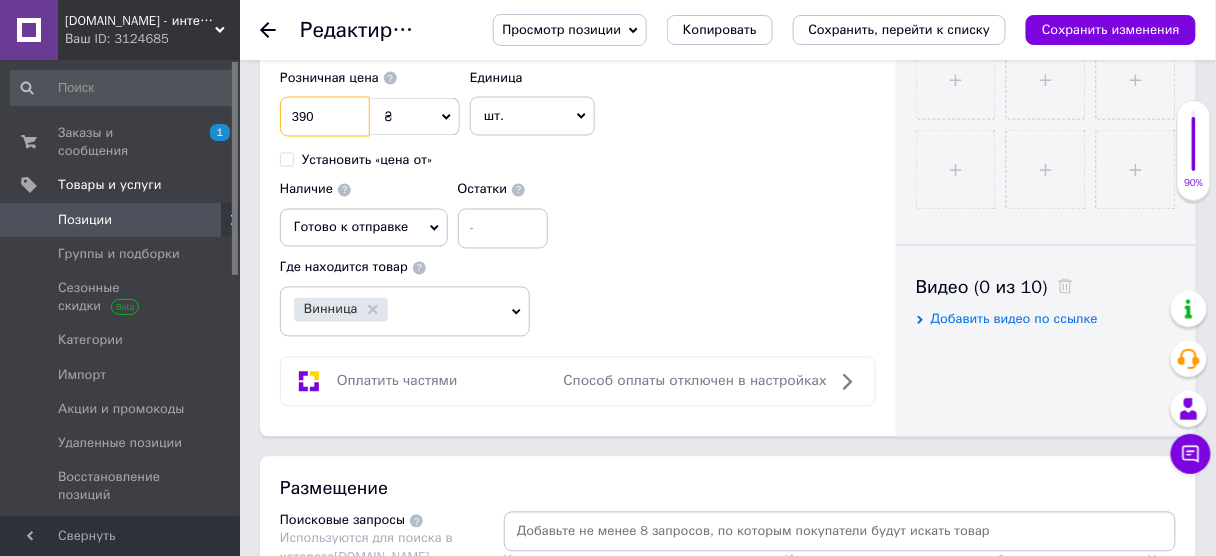 click on "390" at bounding box center (325, 117) 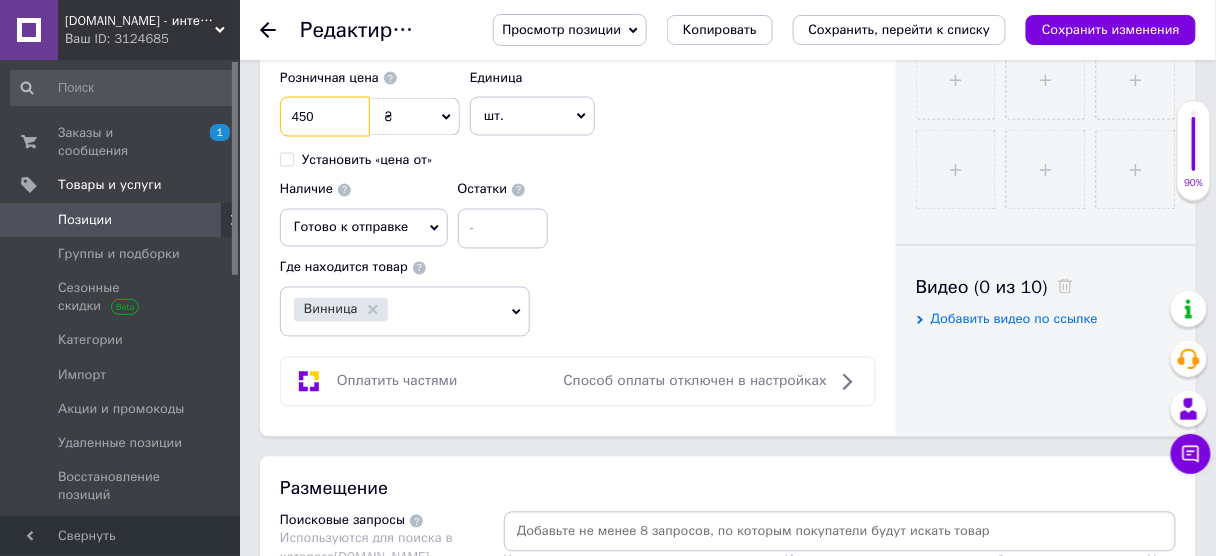 type on "450" 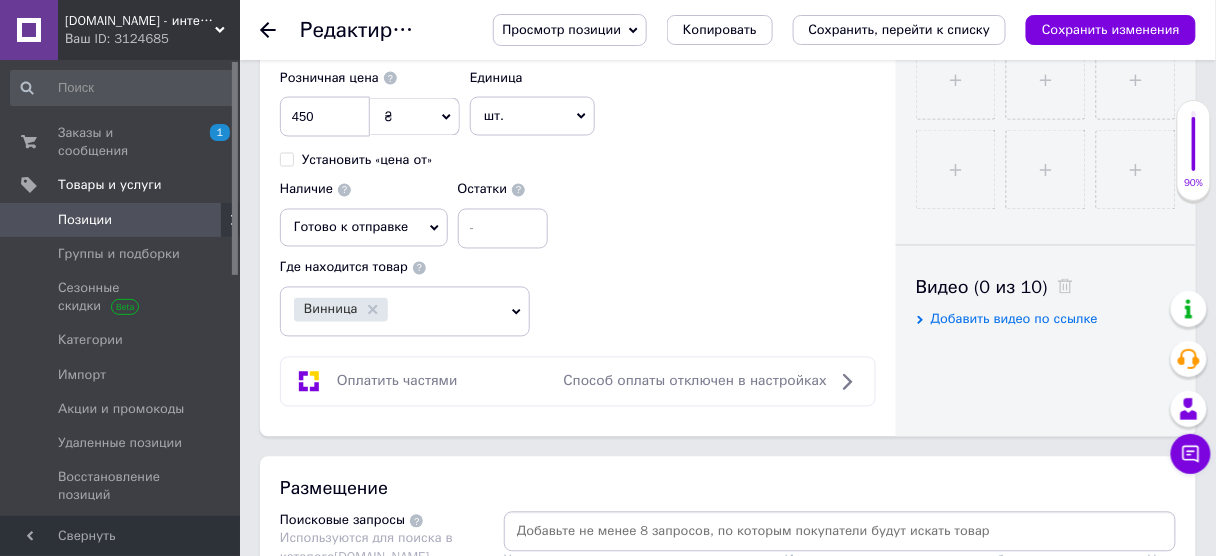 click on "Розничная цена 450 ₴ $ € CHF £ ¥ PLN ₸ MDL HUF KGS CN¥ TRY ₩ lei Установить «цена от» Единица шт. Популярное комплект упаковка кв.м пара м кг пог.м услуга т а автоцистерна ампула б баллон банка блистер бобина бочка бут бухта в ватт ведро выезд г г га гигакалория год гр/кв.м д дал два месяца день доза е еврокуб ед. к кВт канистра карат кв.дм кв.м кв.см кв.фут квартал кг кг/кв.м км колесо комплект коробка куб.дм куб.м л л лист м м мВт месяц мешок минута мл мм моток н набор неделя номер о объект п паллетоместо пара партия пач пог.м полгода посевная единица птицеместо р рейс рулон с т" at bounding box center (578, 154) 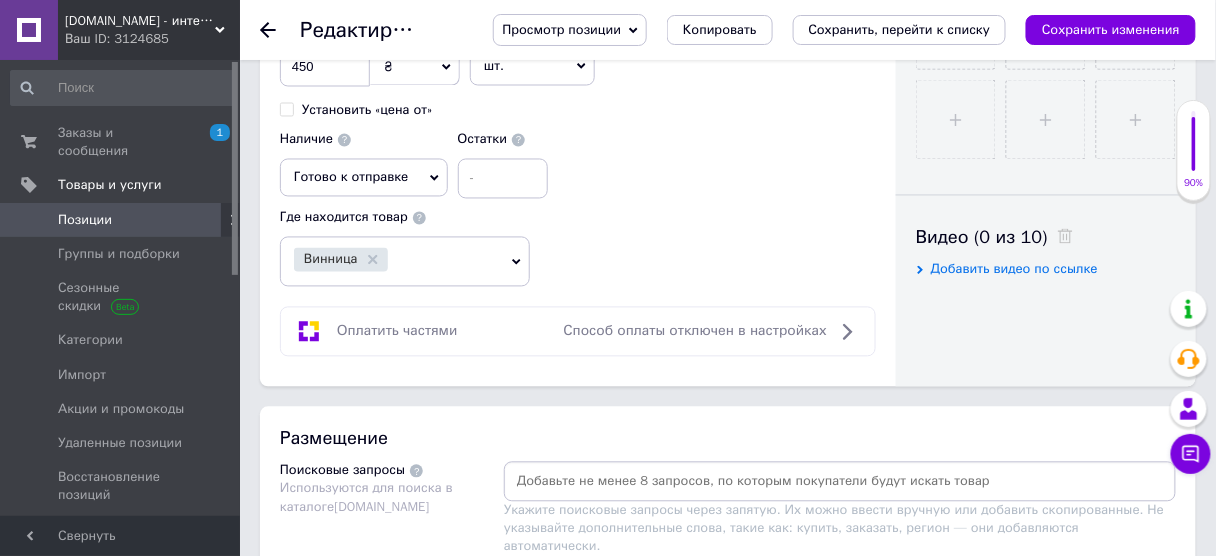 scroll, scrollTop: 755, scrollLeft: 0, axis: vertical 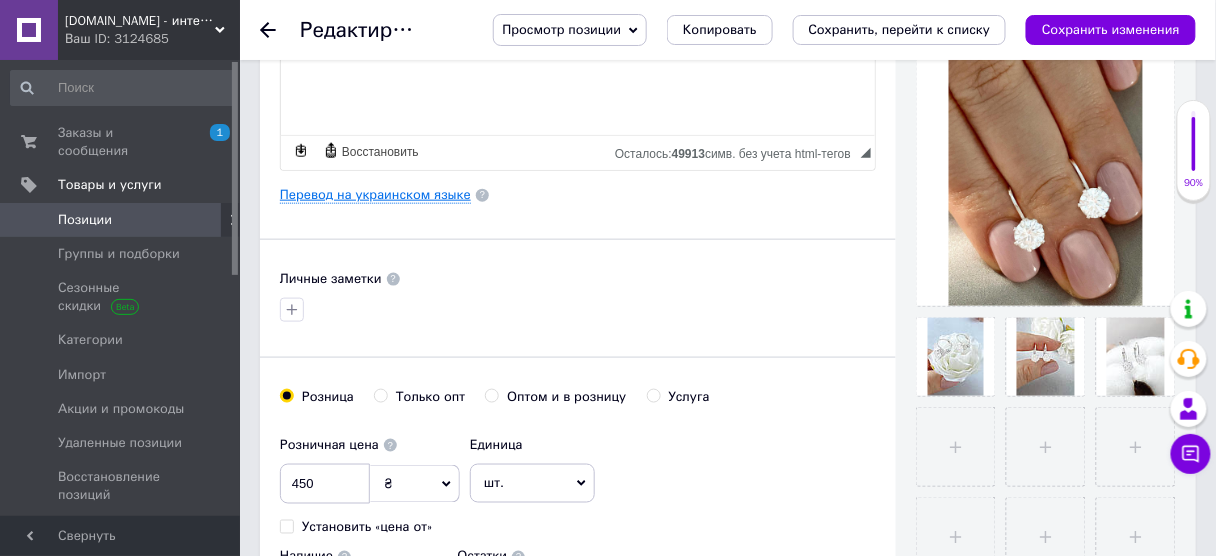 click on "Перевод на украинском языке" at bounding box center (375, 195) 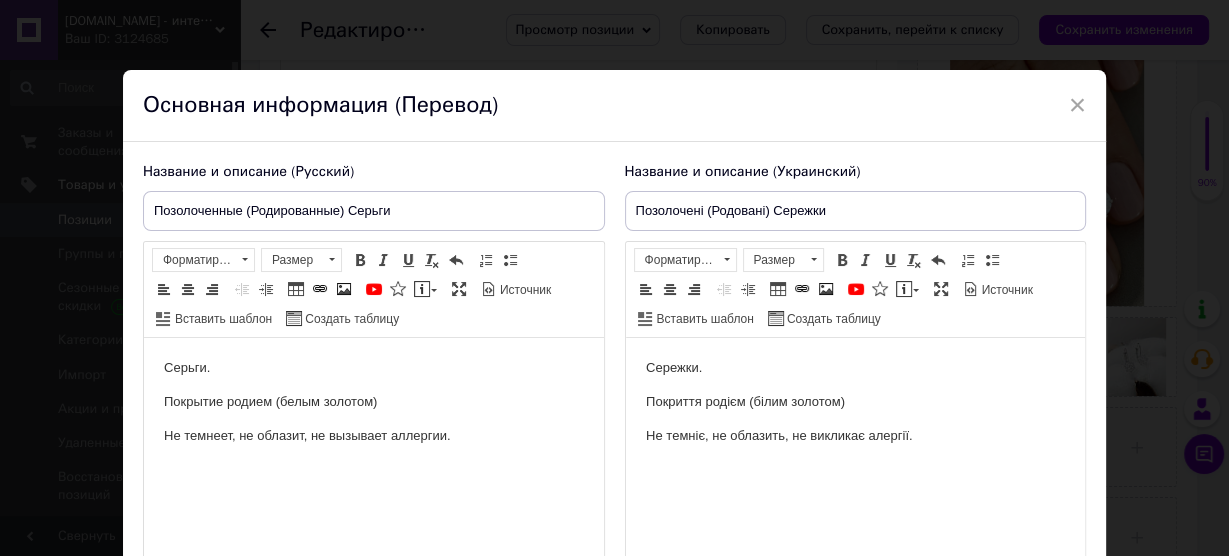 scroll, scrollTop: 0, scrollLeft: 0, axis: both 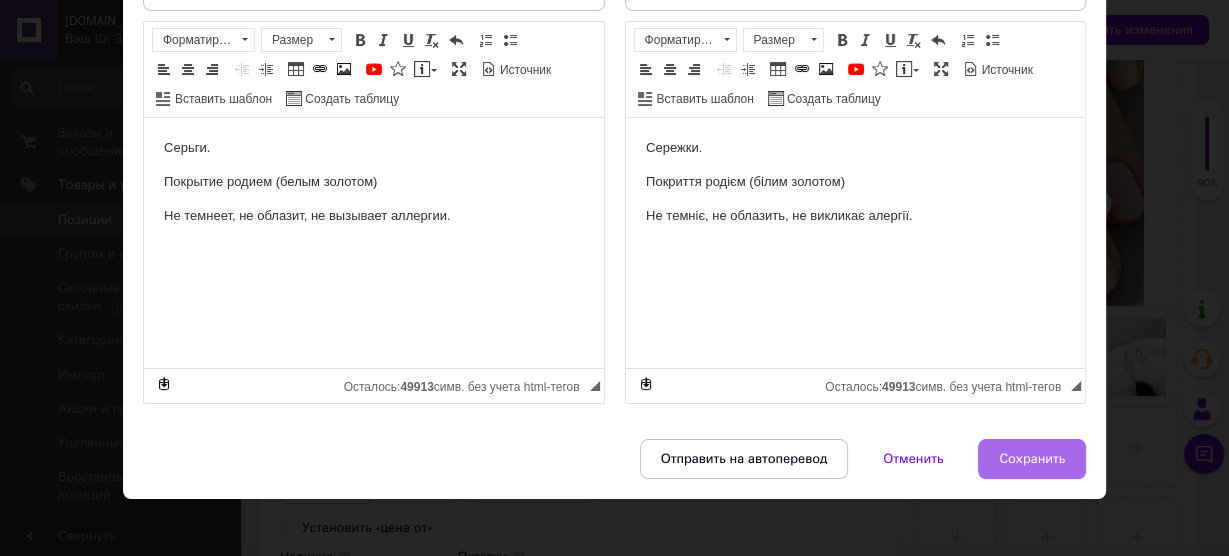click on "Сохранить" at bounding box center [1032, 459] 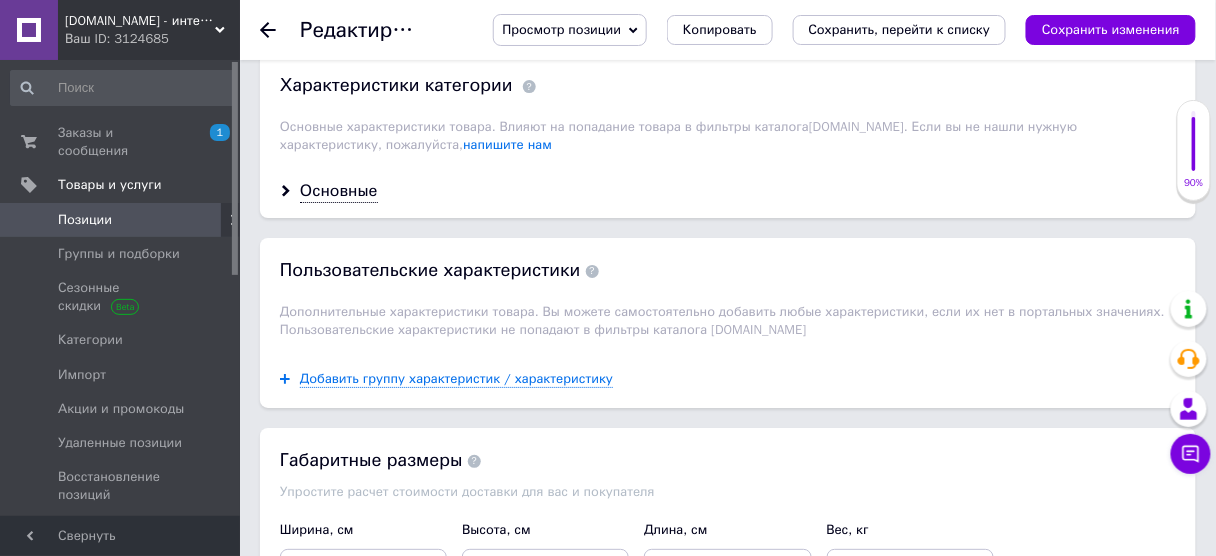 scroll, scrollTop: 1729, scrollLeft: 0, axis: vertical 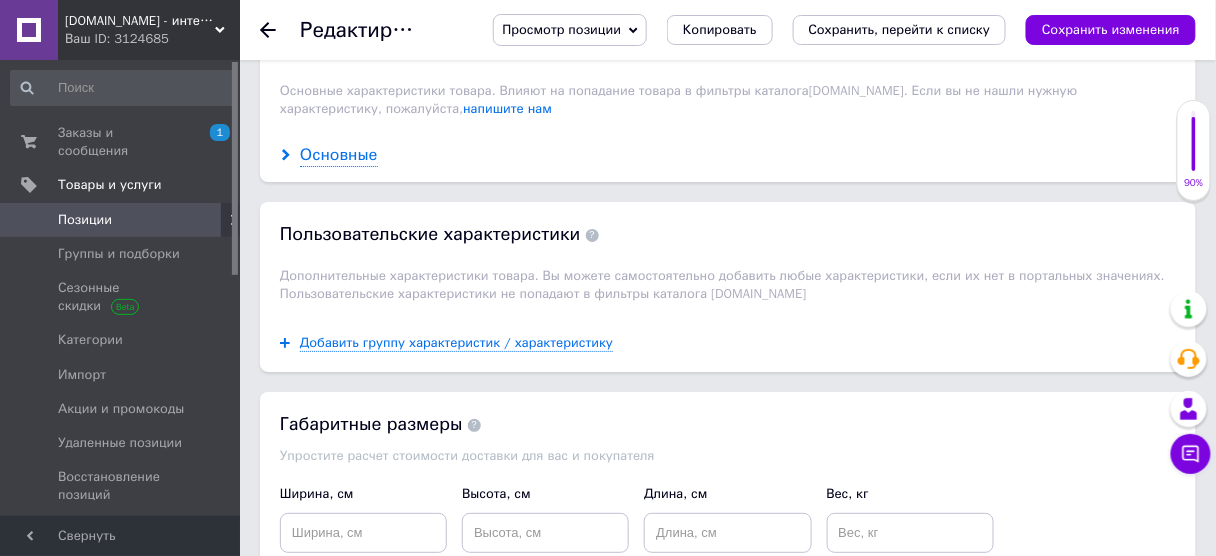 click on "Основные" at bounding box center (339, 155) 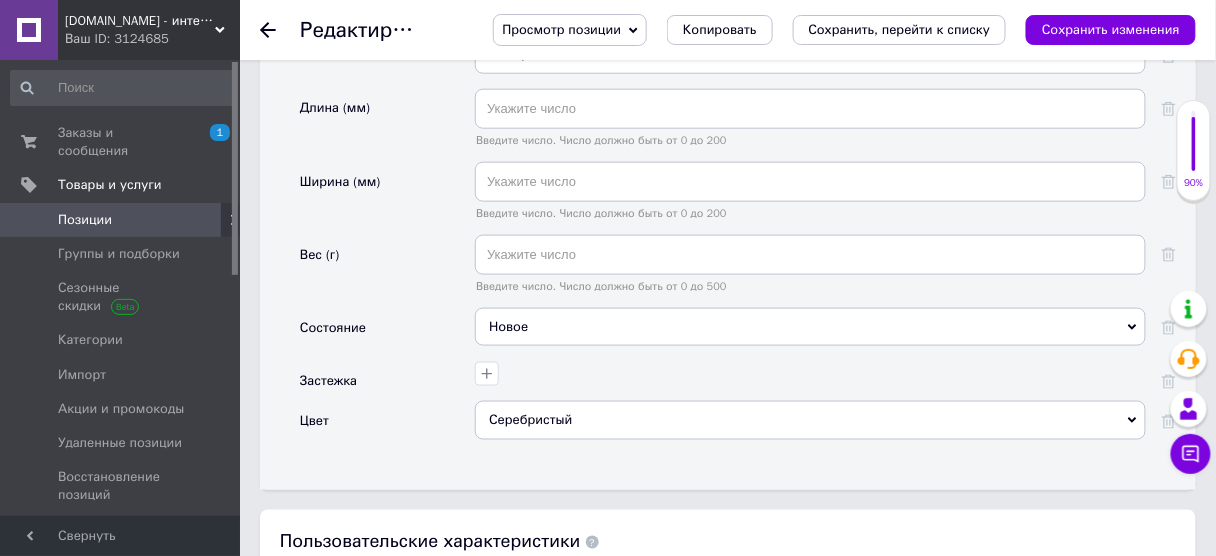 scroll, scrollTop: 2398, scrollLeft: 0, axis: vertical 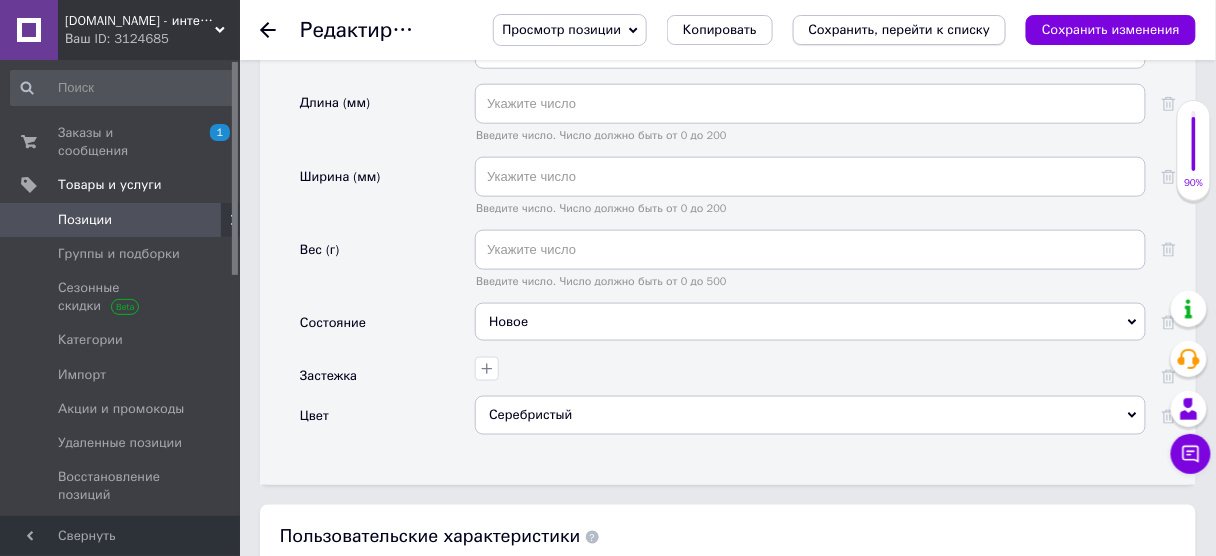 click on "Сохранить, перейти к списку" at bounding box center [900, 29] 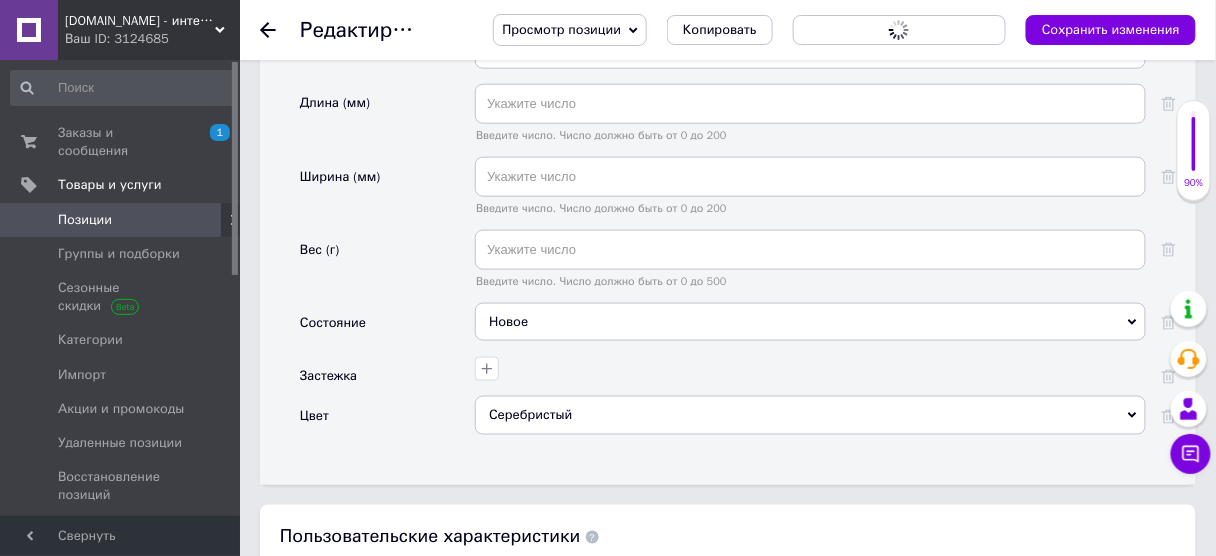 scroll, scrollTop: 0, scrollLeft: 0, axis: both 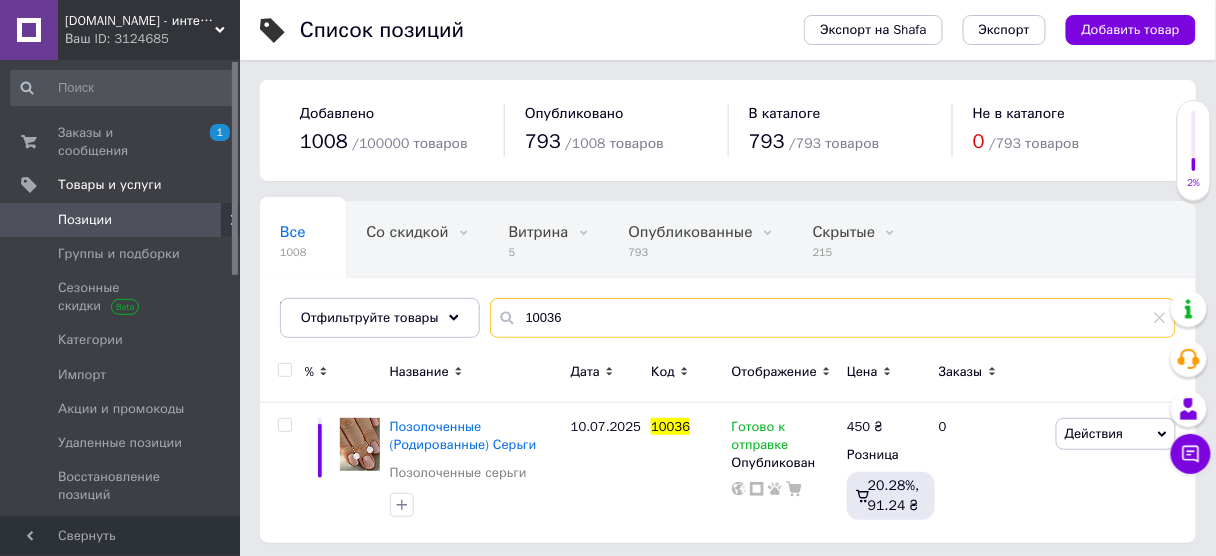 drag, startPoint x: 553, startPoint y: 303, endPoint x: 474, endPoint y: 316, distance: 80.06248 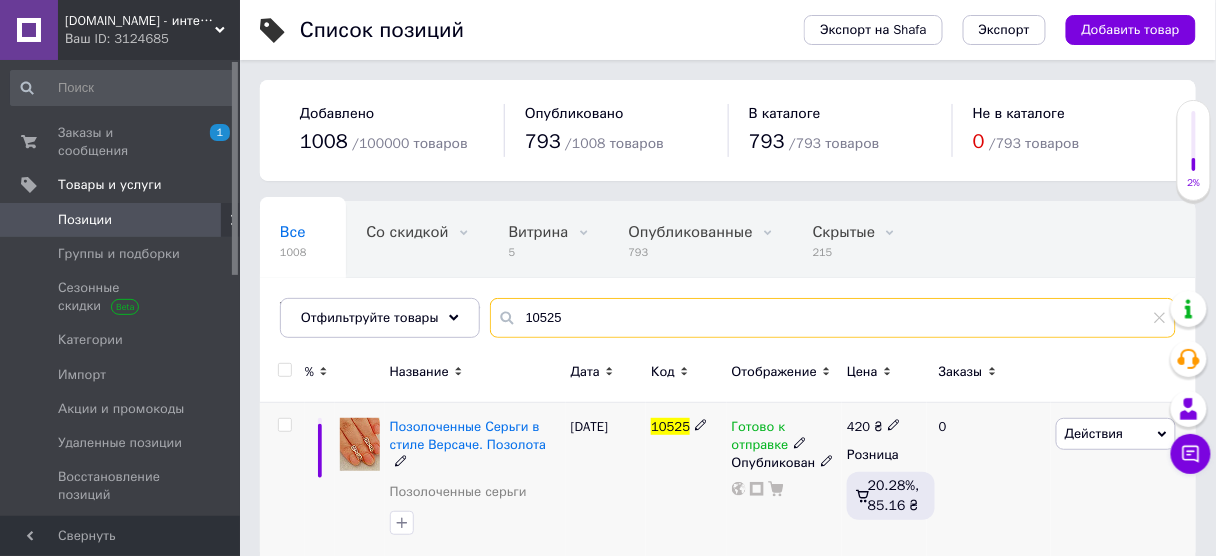 type on "10525" 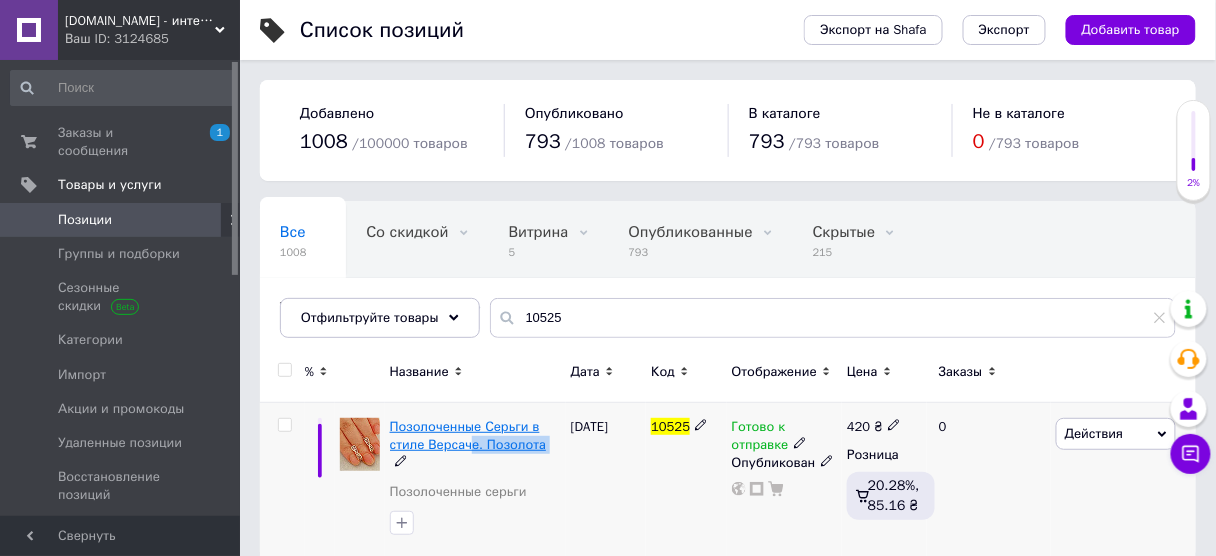 click on "Позолоченные Серьги в стиле Версаче. Позолота Позолоченные серьги" at bounding box center (475, 464) 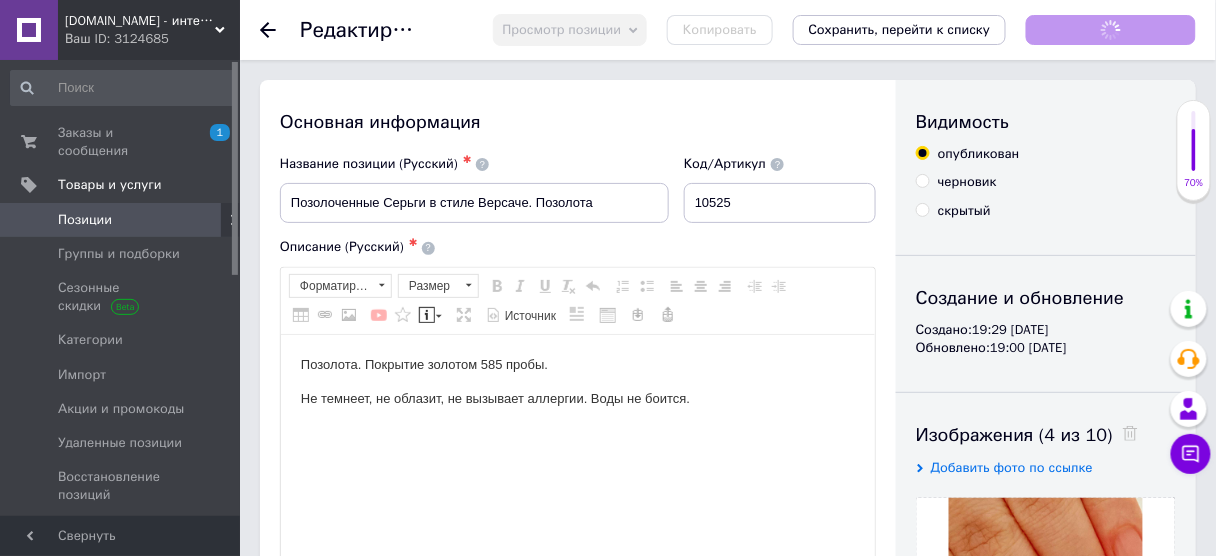 scroll, scrollTop: 0, scrollLeft: 0, axis: both 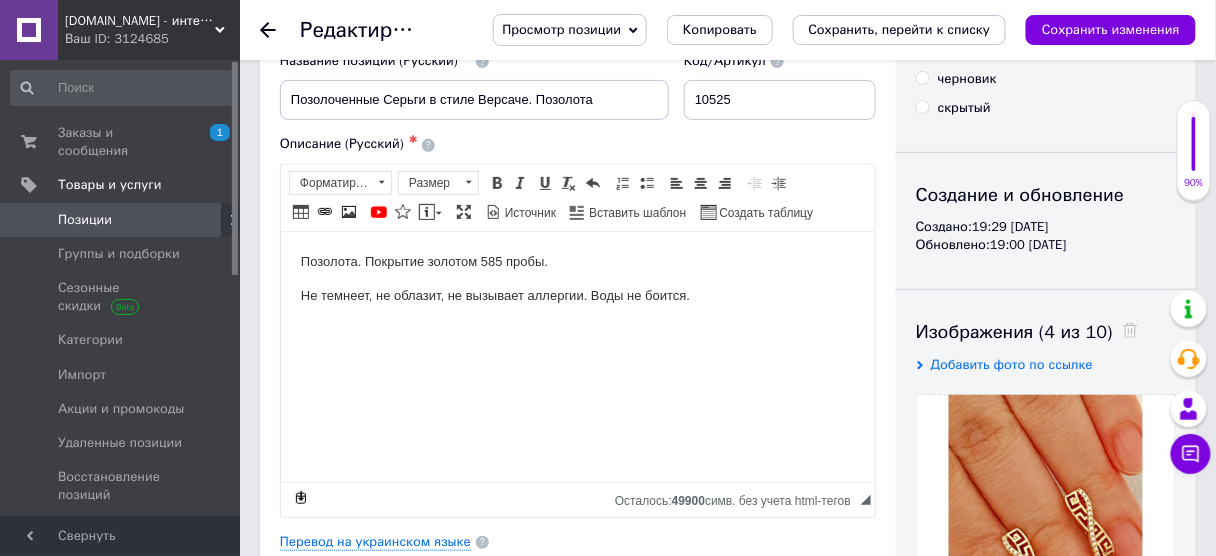 click on "Перевод на украинском языке" at bounding box center [375, 542] 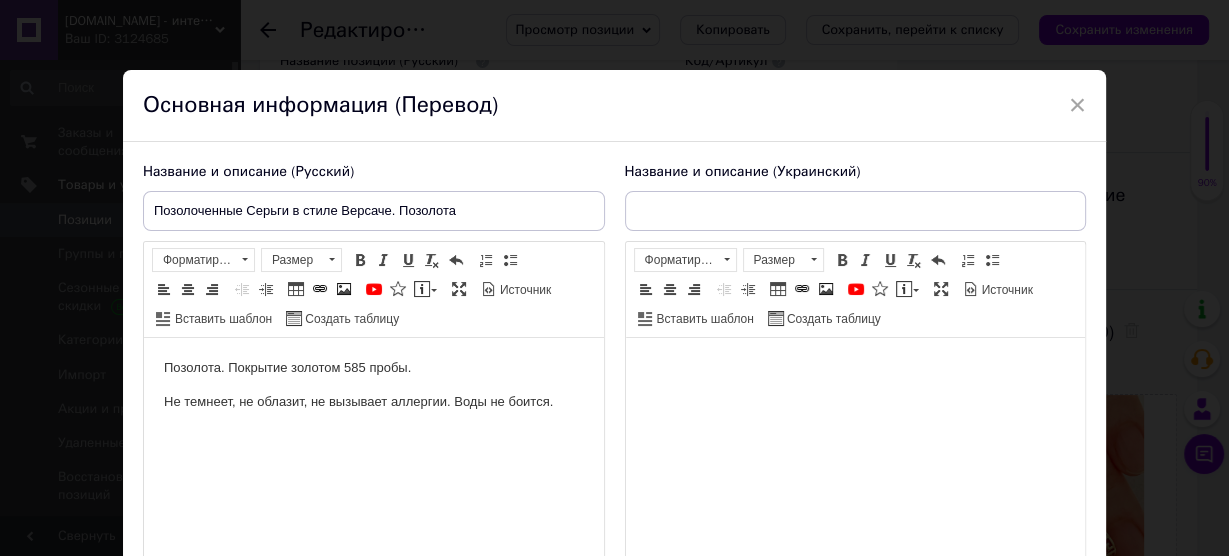 scroll, scrollTop: 0, scrollLeft: 0, axis: both 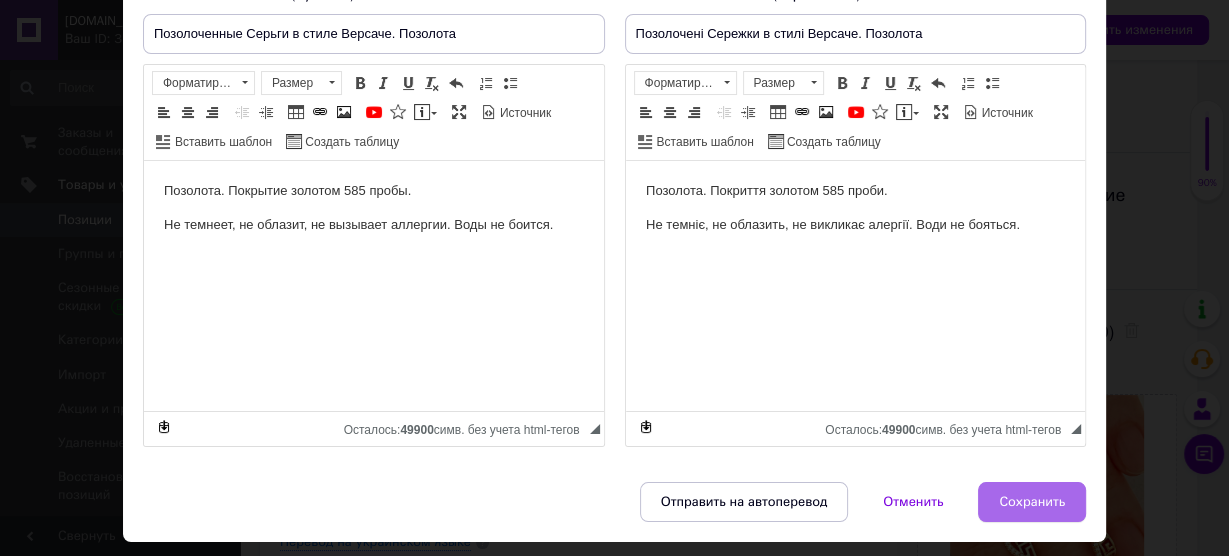 click on "Сохранить" at bounding box center (1032, 502) 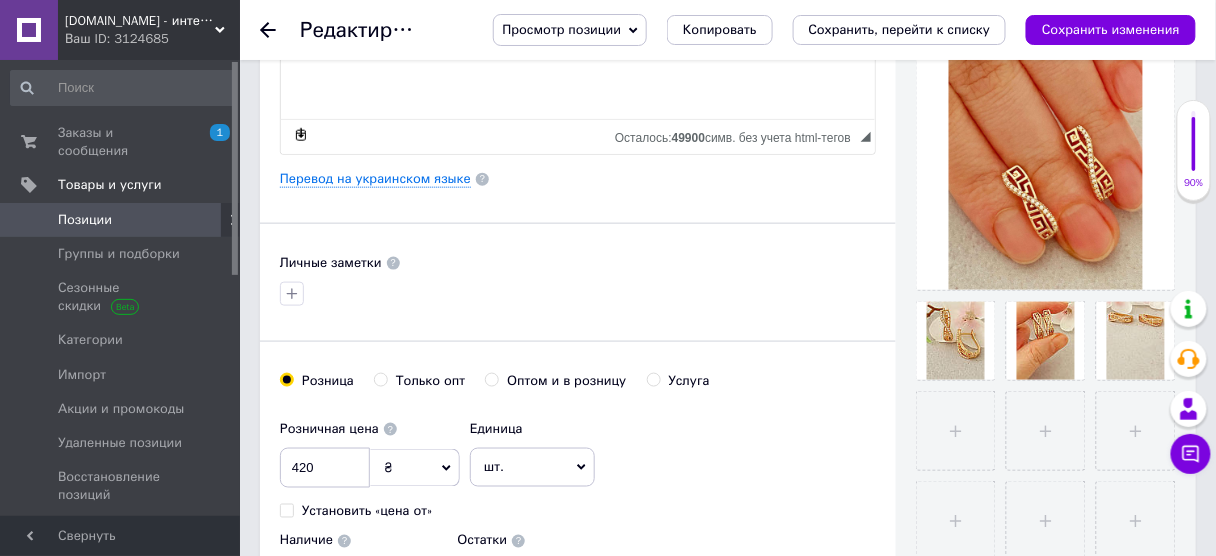 scroll, scrollTop: 551, scrollLeft: 0, axis: vertical 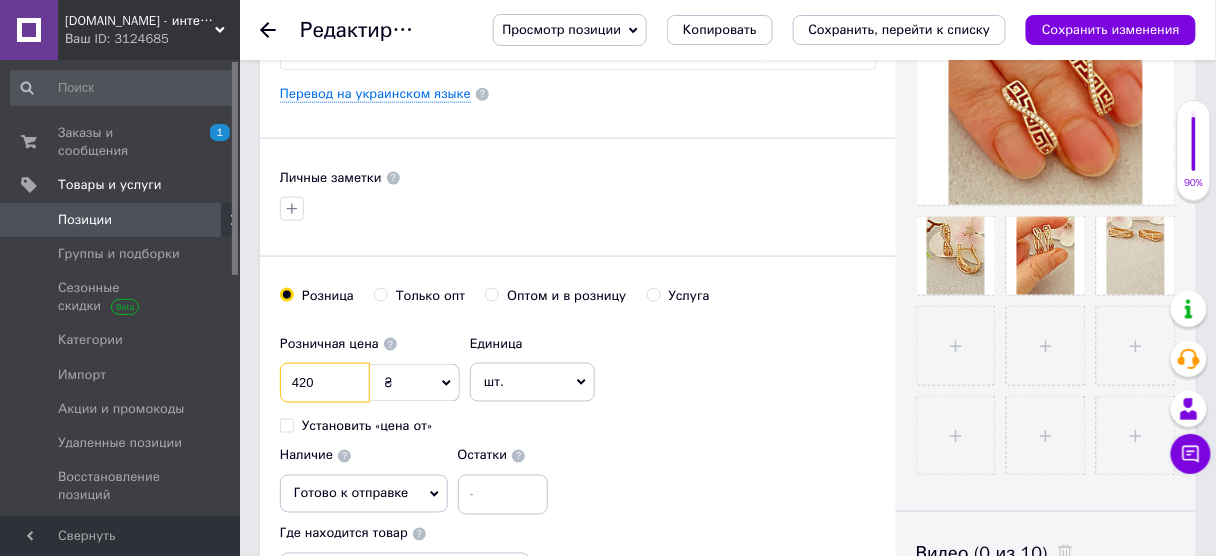 click on "420" at bounding box center (325, 383) 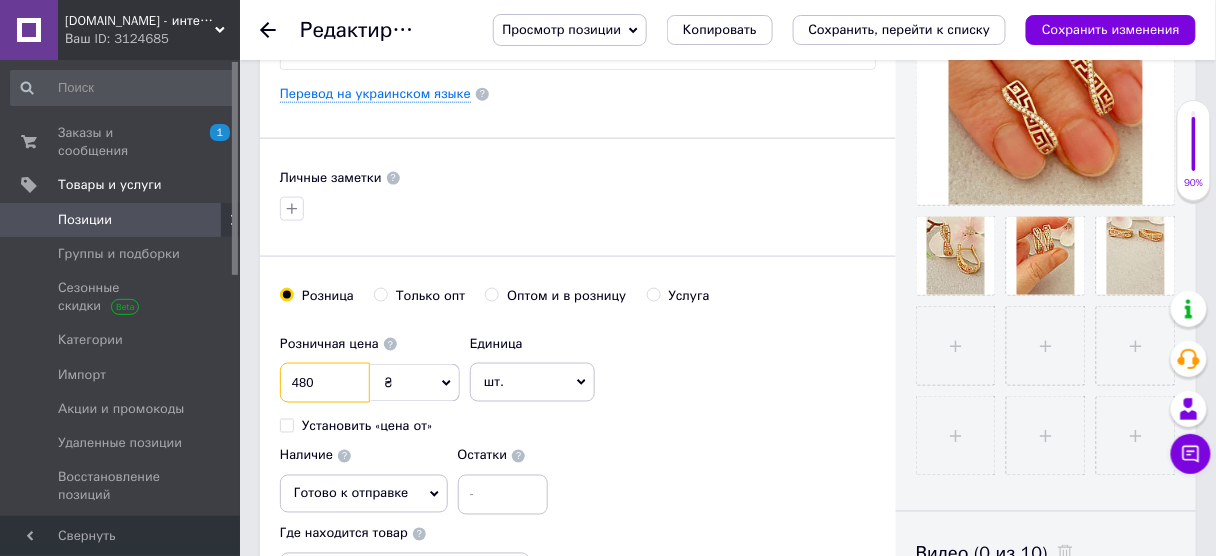 type on "480" 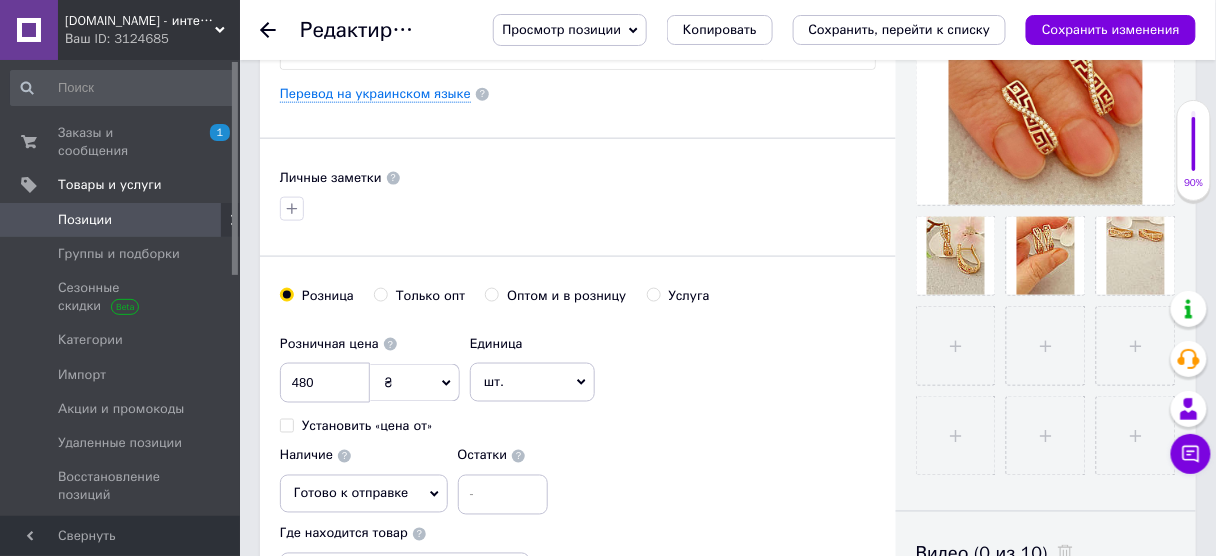 click on "Розничная цена 480 ₴ $ € CHF £ ¥ PLN ₸ MDL HUF KGS CN¥ TRY ₩ lei Установить «цена от» Единица шт. Популярное комплект упаковка кв.м пара м кг пог.м услуга т а автоцистерна ампула б баллон банка блистер бобина бочка бут бухта в ватт ведро выезд г г га гигакалория год гр/кв.м д дал два месяца день доза е еврокуб ед. к кВт канистра карат кв.дм кв.м кв.см кв.фут квартал кг кг/кв.м км колесо комплект коробка куб.дм куб.м л л лист м м мВт месяц мешок минута мл мм моток н набор неделя номер о объект п паллетоместо пара партия пач пог.м полгода посевная единица птицеместо р рейс рулон с т" at bounding box center [578, 420] 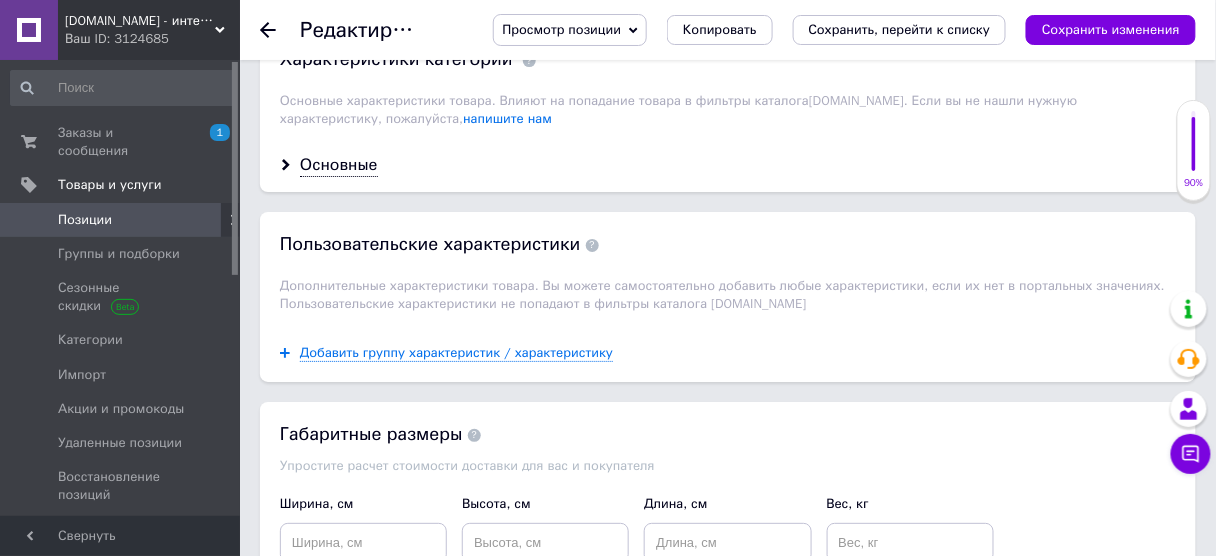 scroll, scrollTop: 1729, scrollLeft: 0, axis: vertical 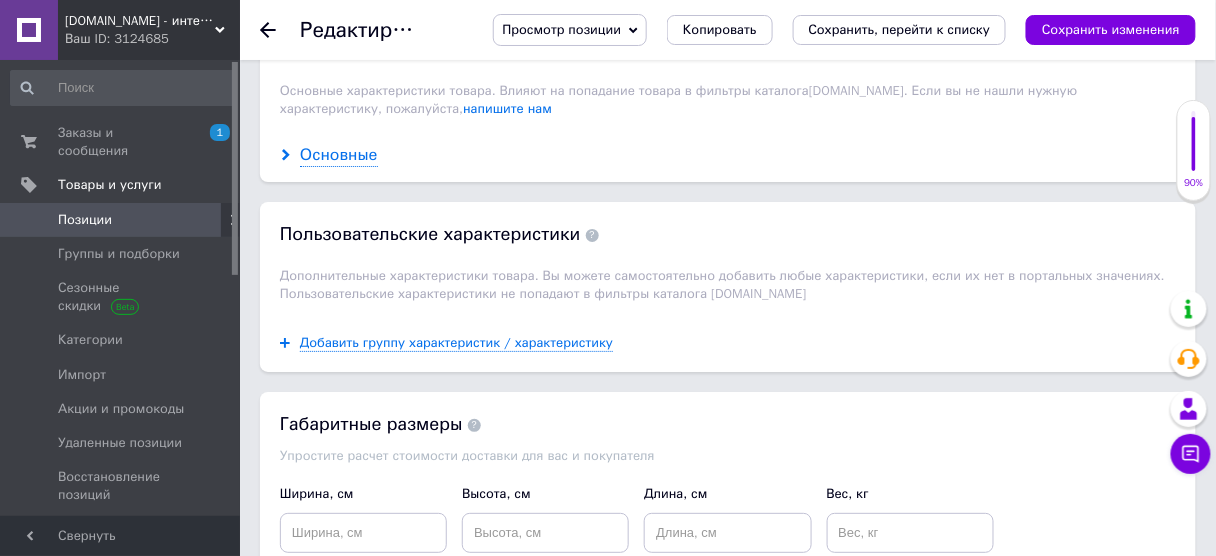 drag, startPoint x: 294, startPoint y: 120, endPoint x: 348, endPoint y: 109, distance: 55.108982 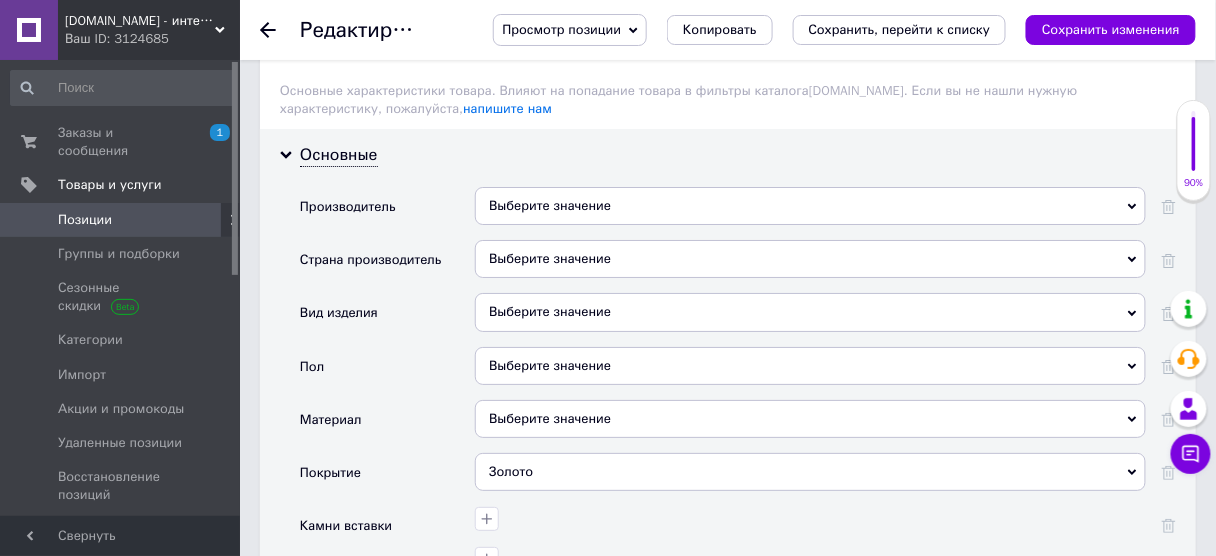 click on "Выберите значение" at bounding box center [810, 366] 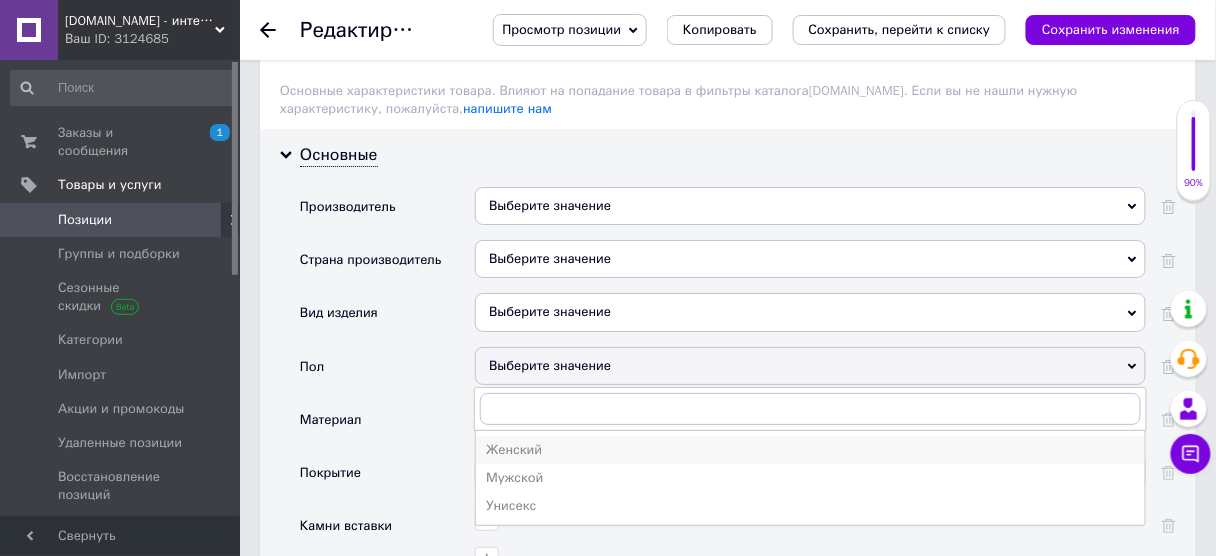 click on "Женский" at bounding box center [810, 450] 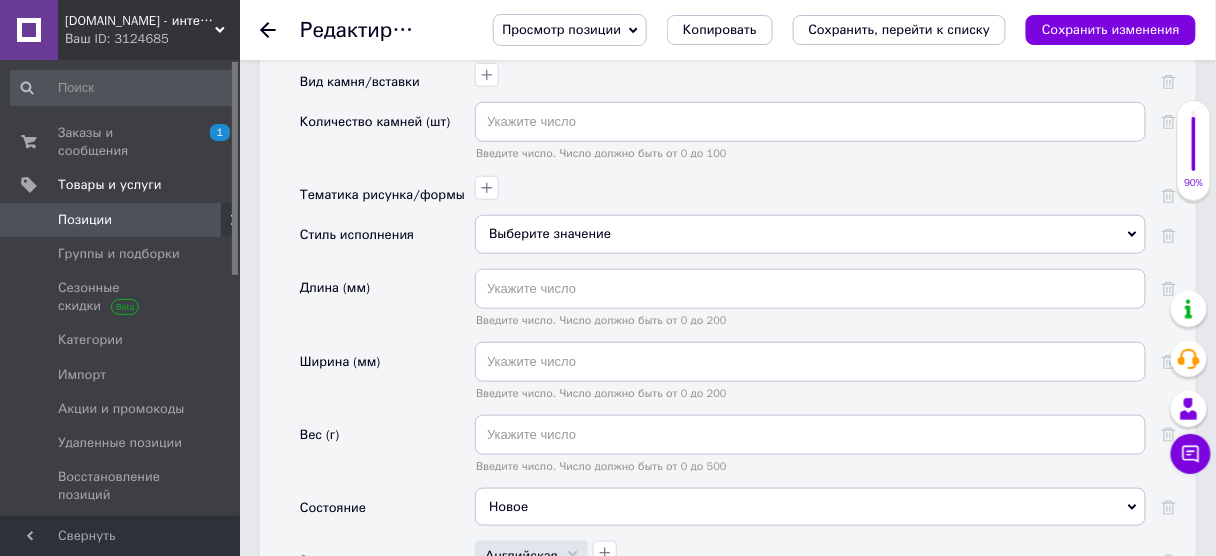 scroll, scrollTop: 2217, scrollLeft: 0, axis: vertical 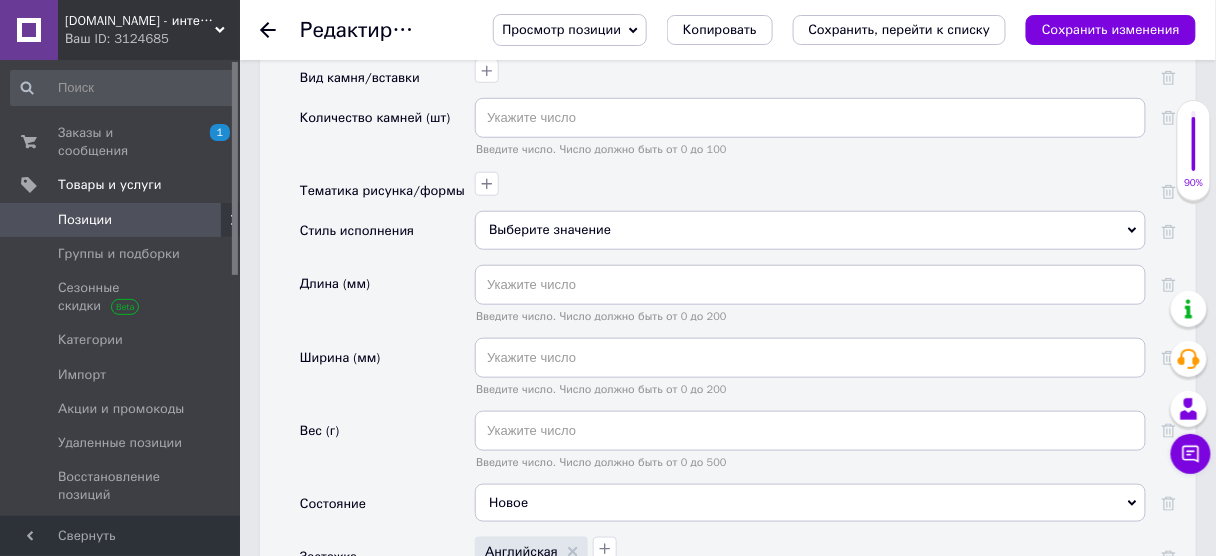 click on "Выберите значение" at bounding box center (810, 230) 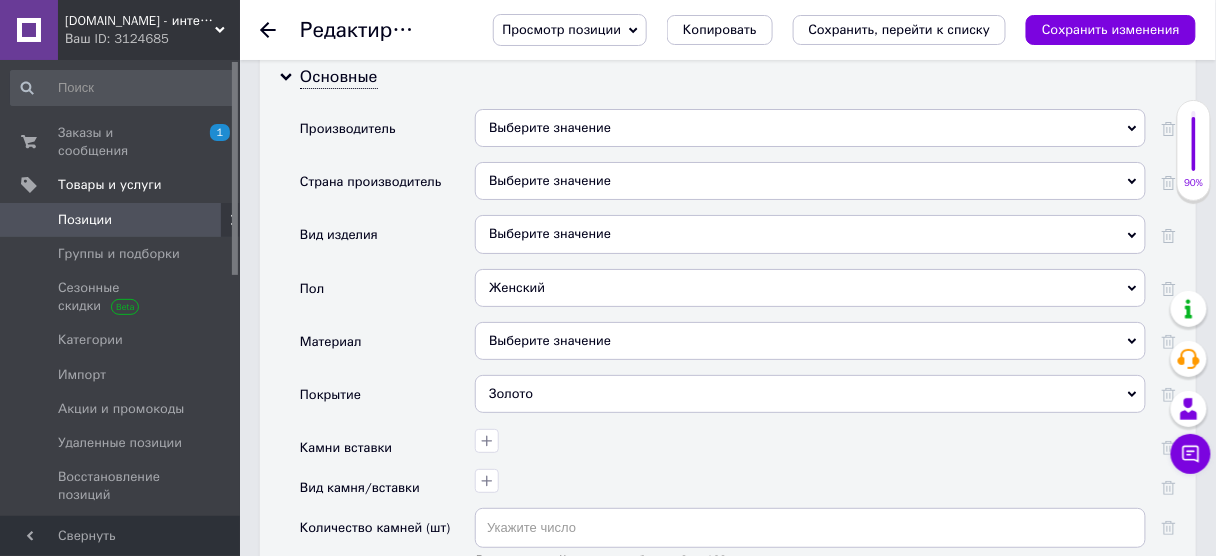 scroll, scrollTop: 547, scrollLeft: 0, axis: vertical 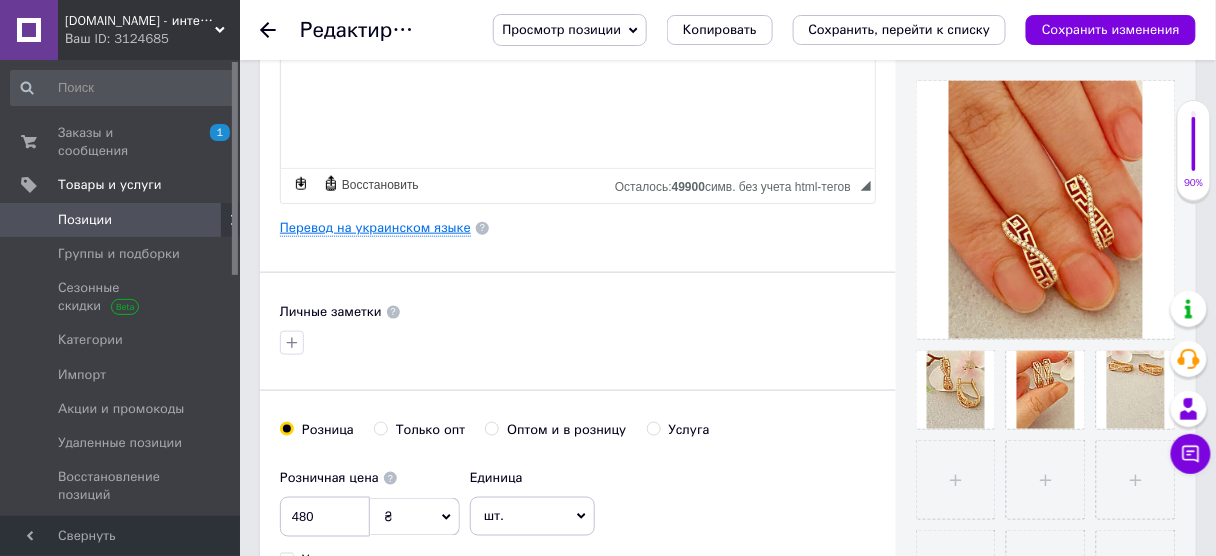 click on "Перевод на украинском языке" at bounding box center [375, 228] 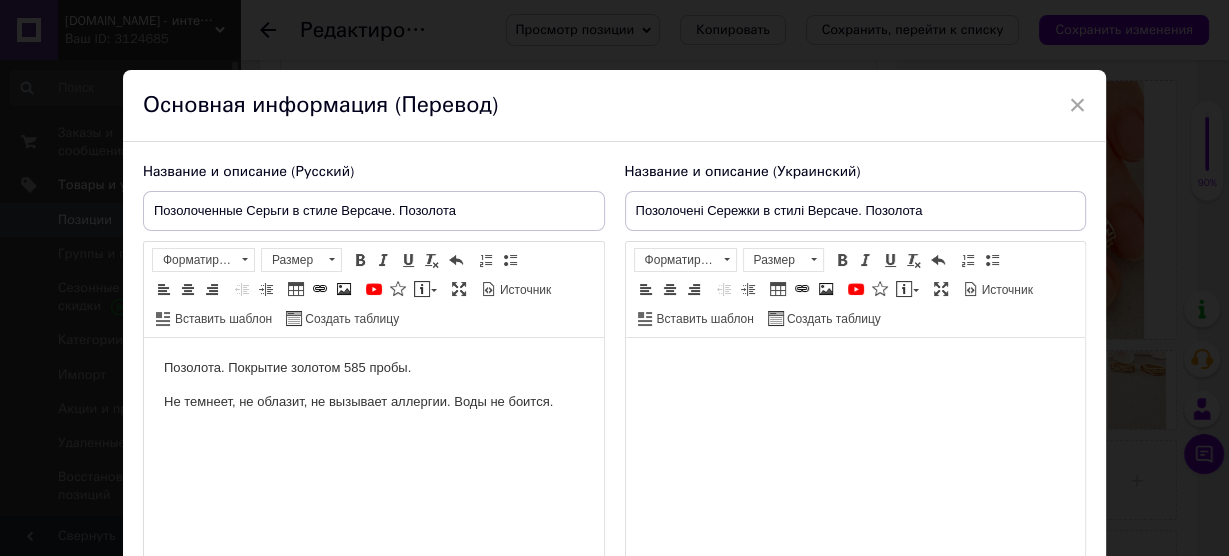 scroll, scrollTop: 0, scrollLeft: 0, axis: both 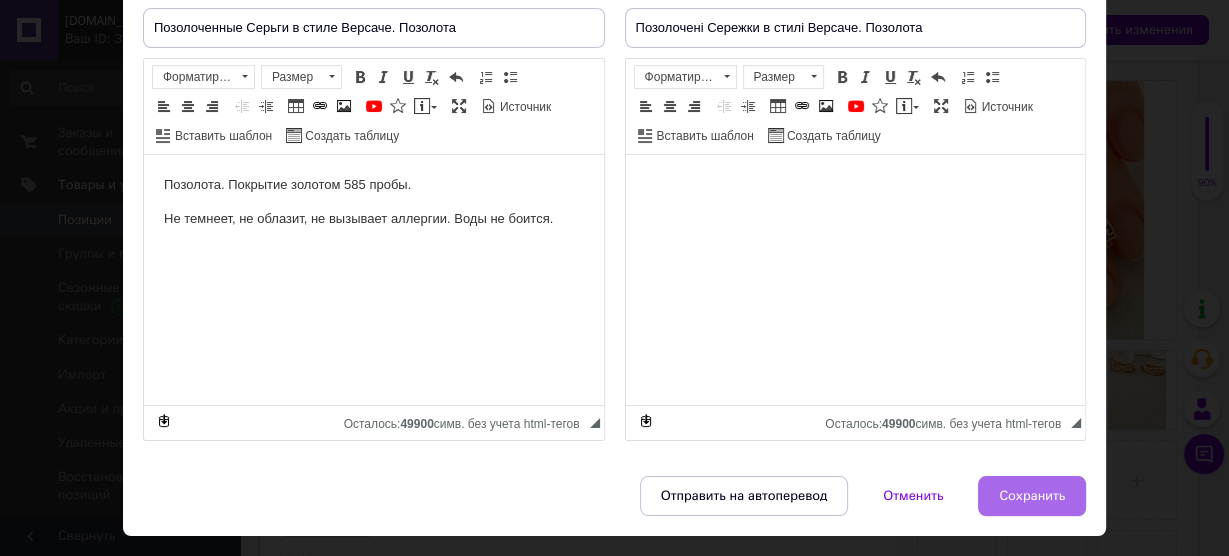 click on "Сохранить" at bounding box center (1032, 496) 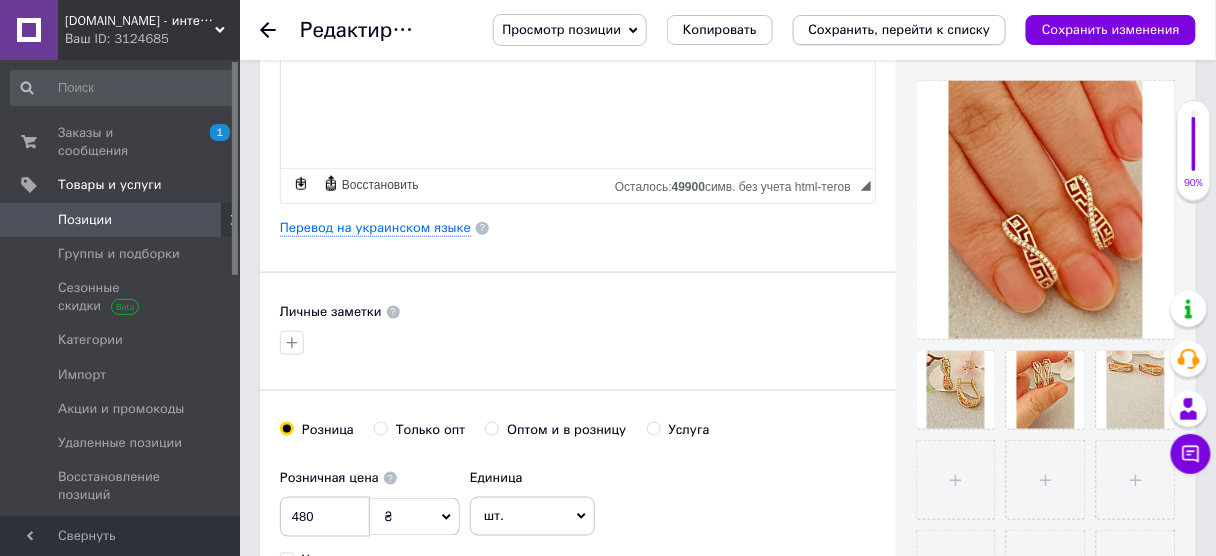 click on "Сохранить, перейти к списку" at bounding box center (900, 29) 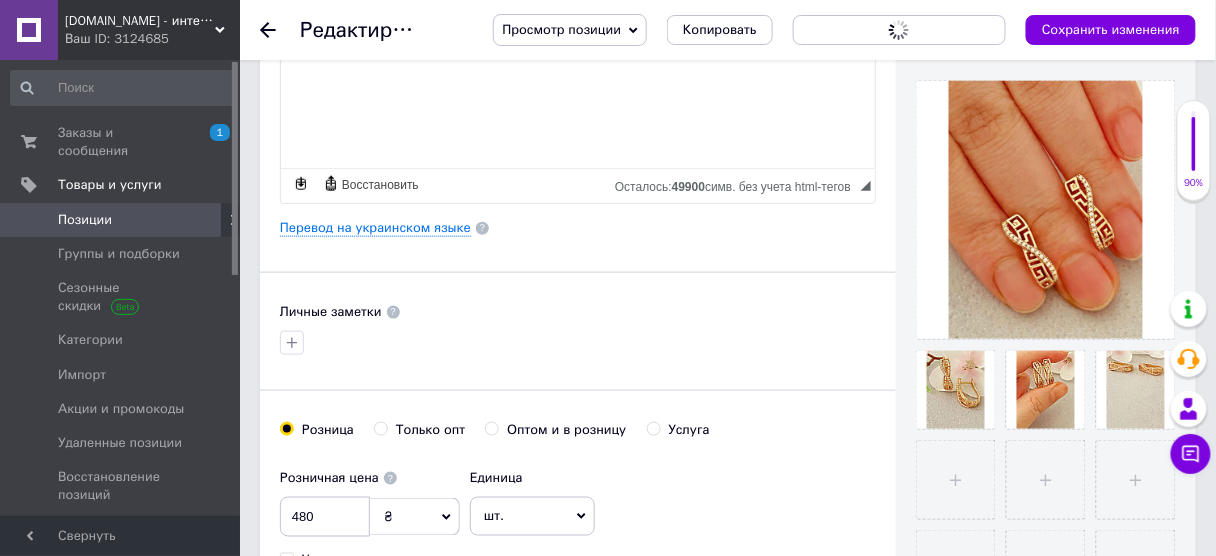 scroll, scrollTop: 0, scrollLeft: 0, axis: both 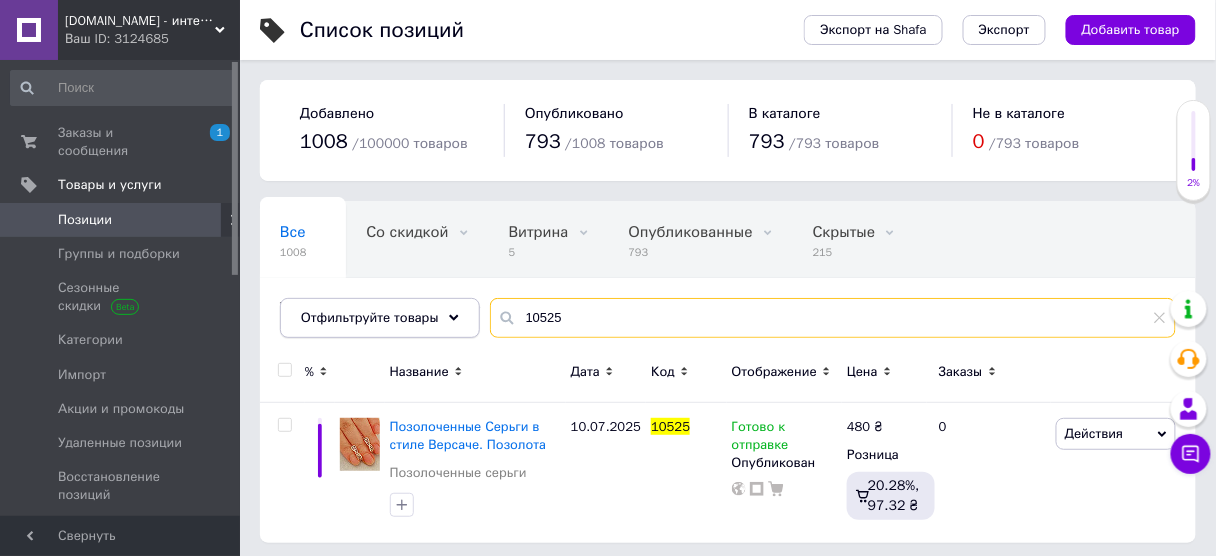 drag, startPoint x: 553, startPoint y: 313, endPoint x: 397, endPoint y: 332, distance: 157.15279 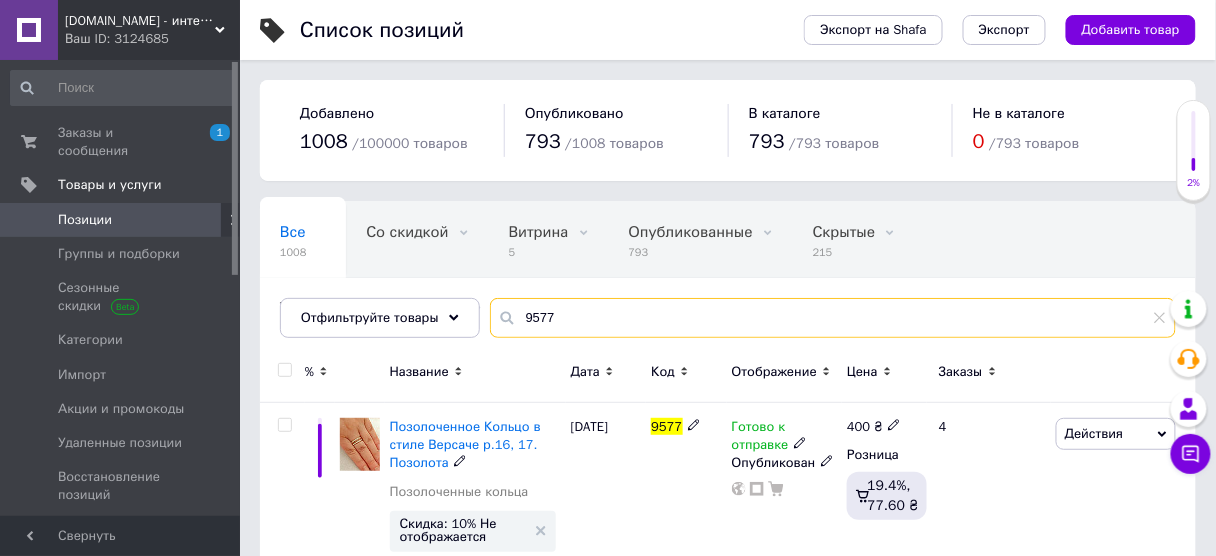 type on "9577" 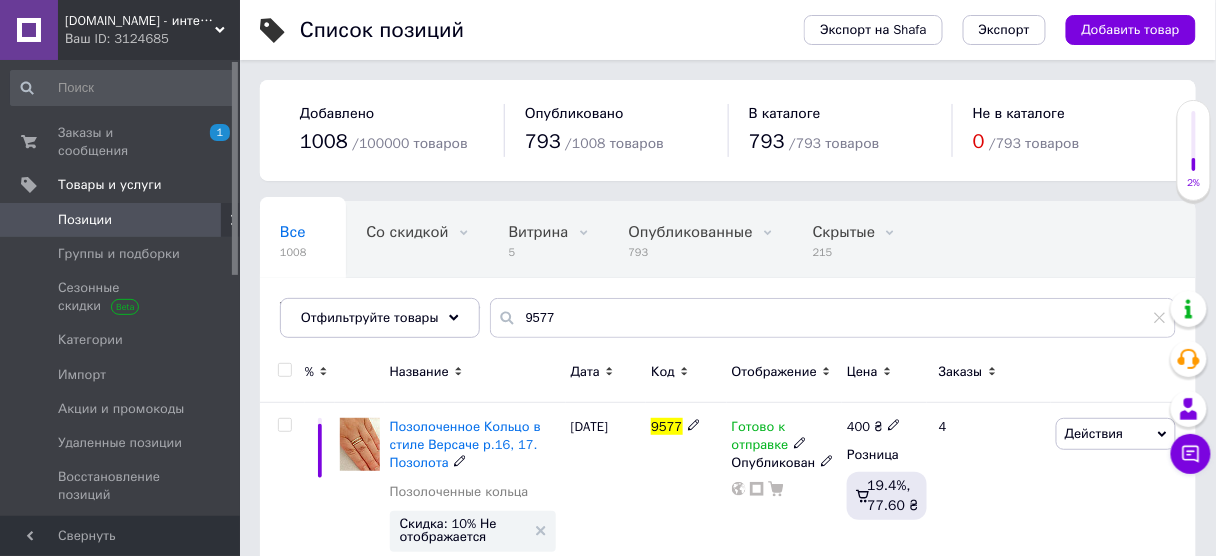 click on "Позолоченное Кольцо в стиле Версаче р.16, 17. Позолота" at bounding box center (465, 444) 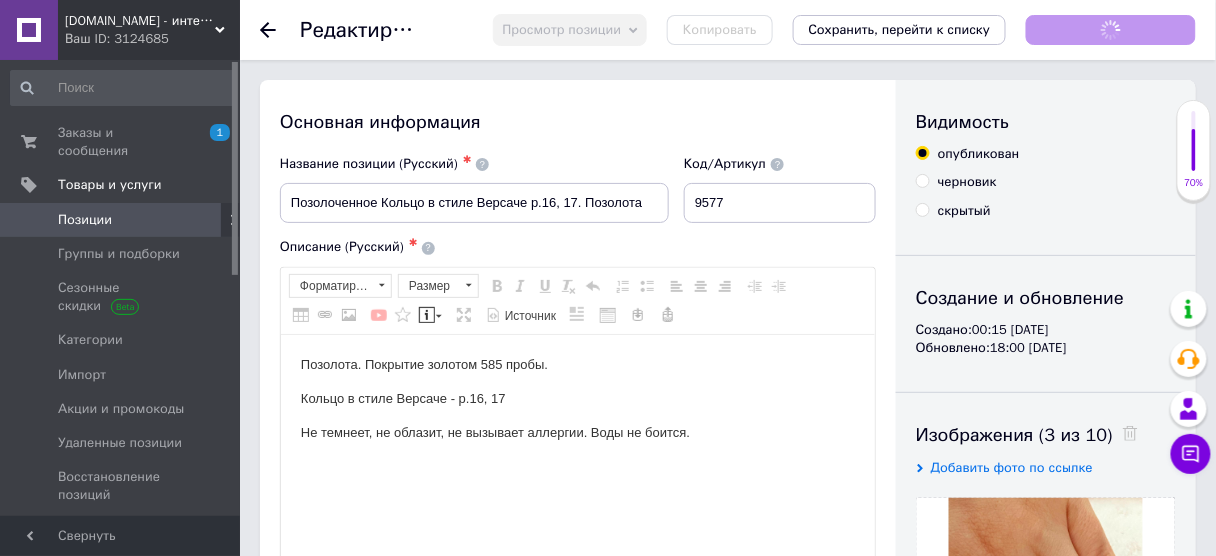 scroll, scrollTop: 0, scrollLeft: 0, axis: both 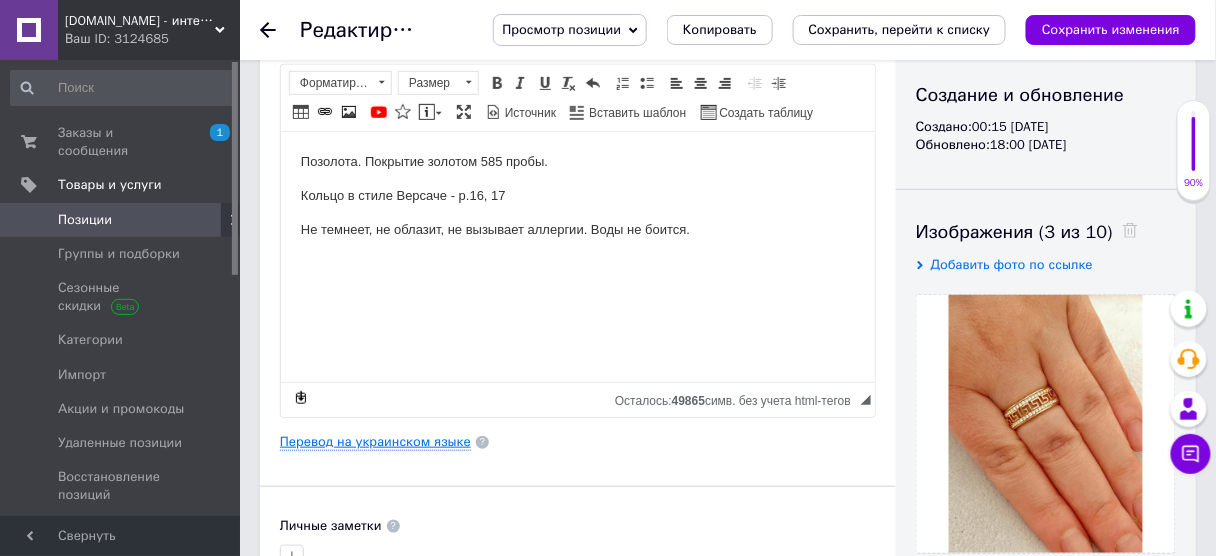 click on "Перевод на украинском языке" at bounding box center [375, 442] 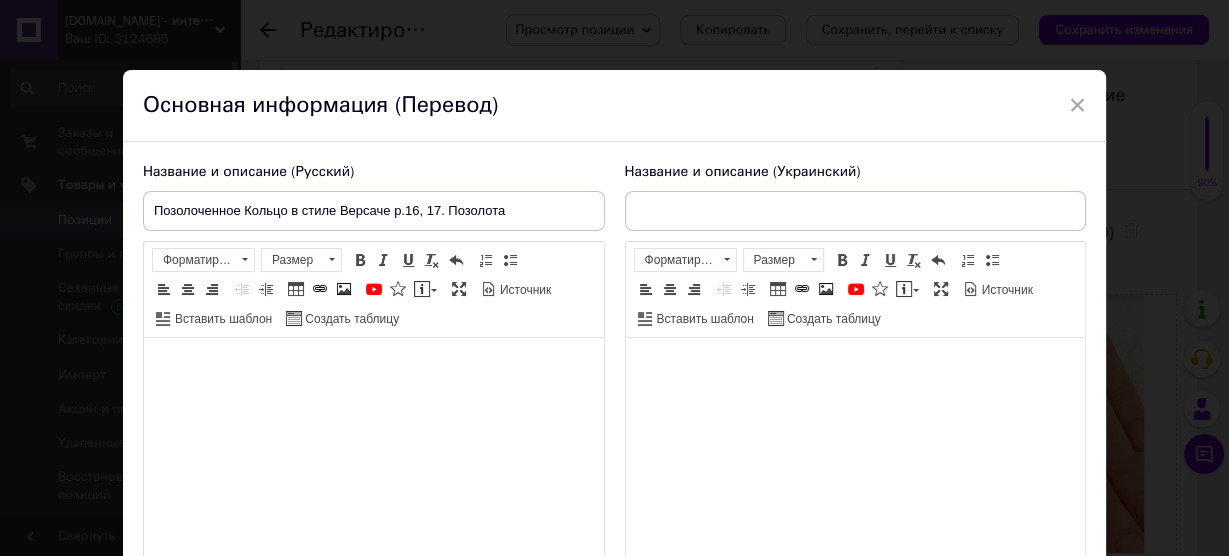 type on "Позолочене Кільце в стилі Версаче р.16, 17. Позолота" 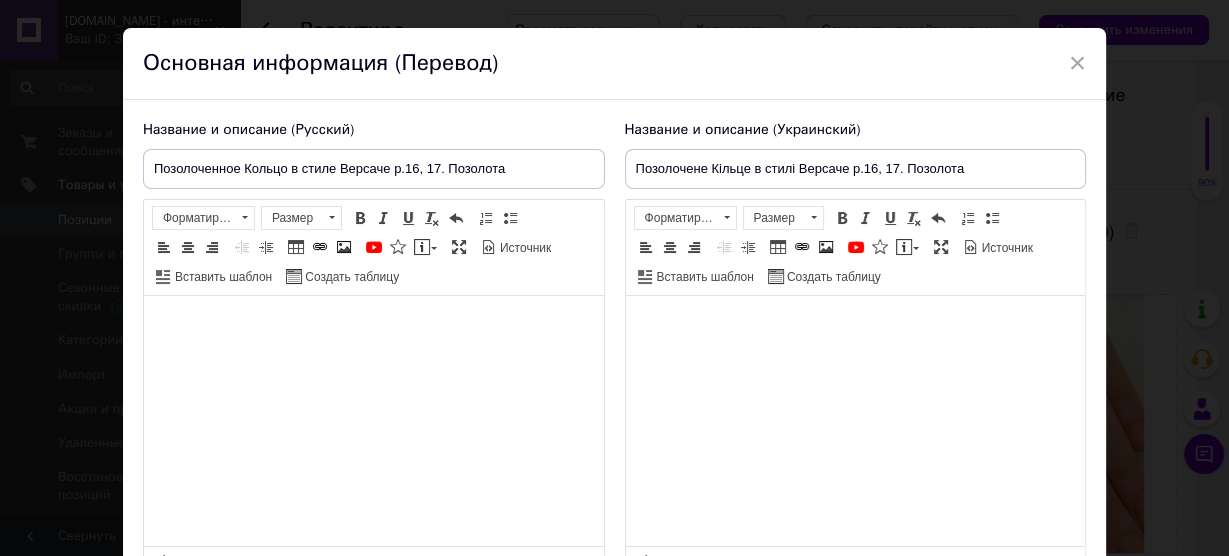 scroll, scrollTop: 50, scrollLeft: 0, axis: vertical 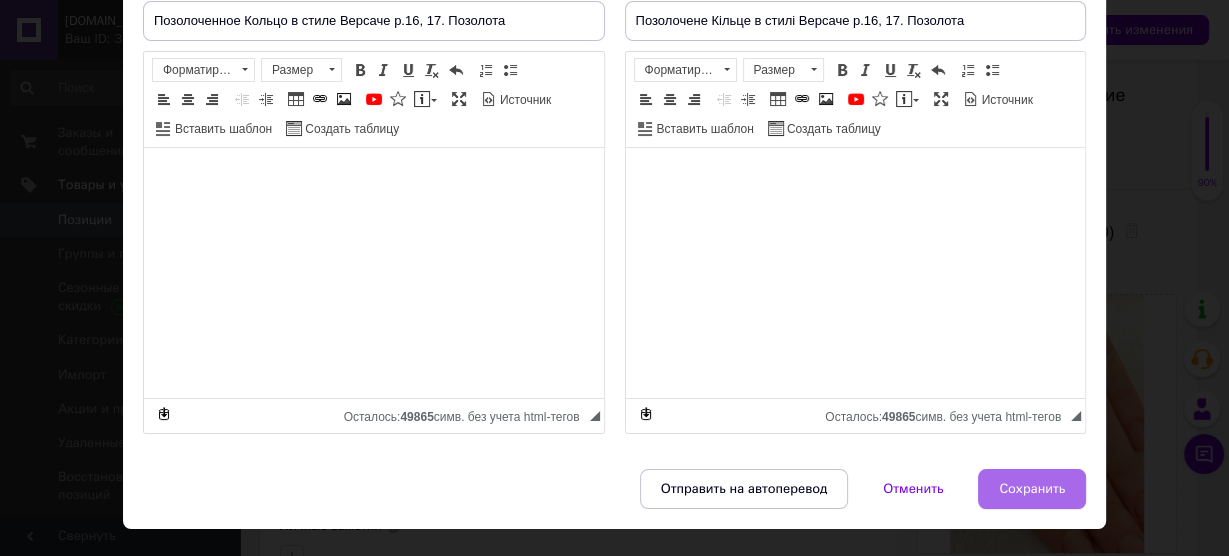 click on "Сохранить" at bounding box center [1032, 489] 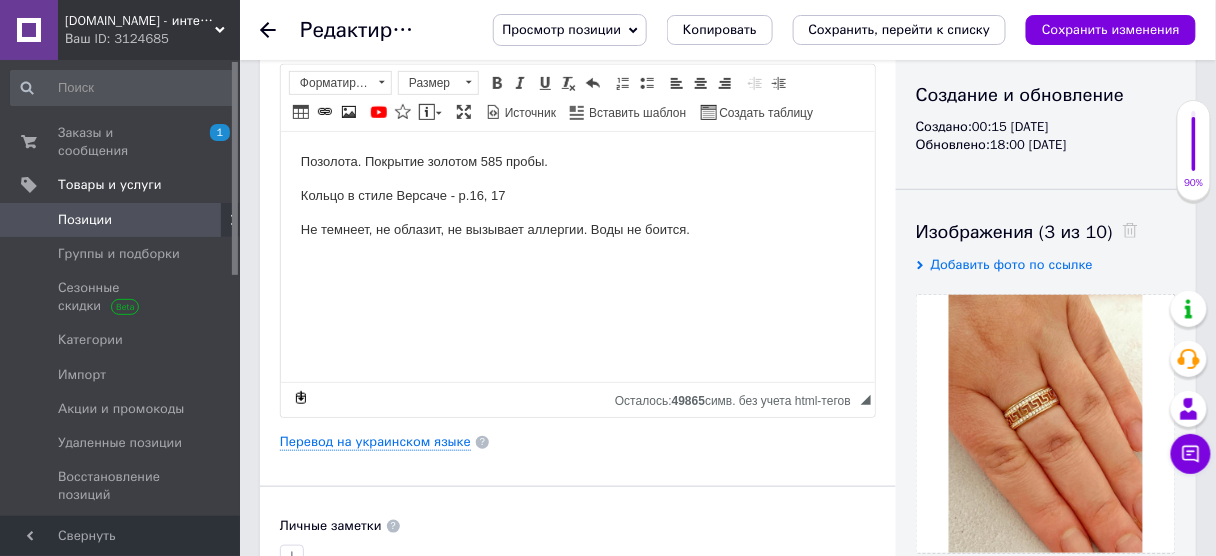 scroll, scrollTop: 549, scrollLeft: 0, axis: vertical 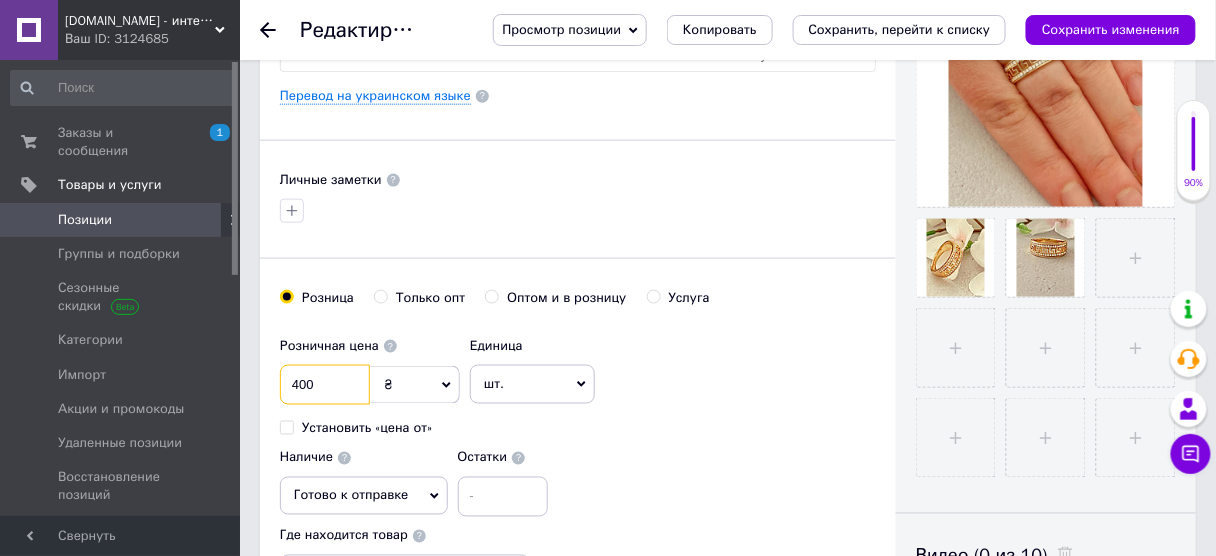 click on "400" at bounding box center [325, 385] 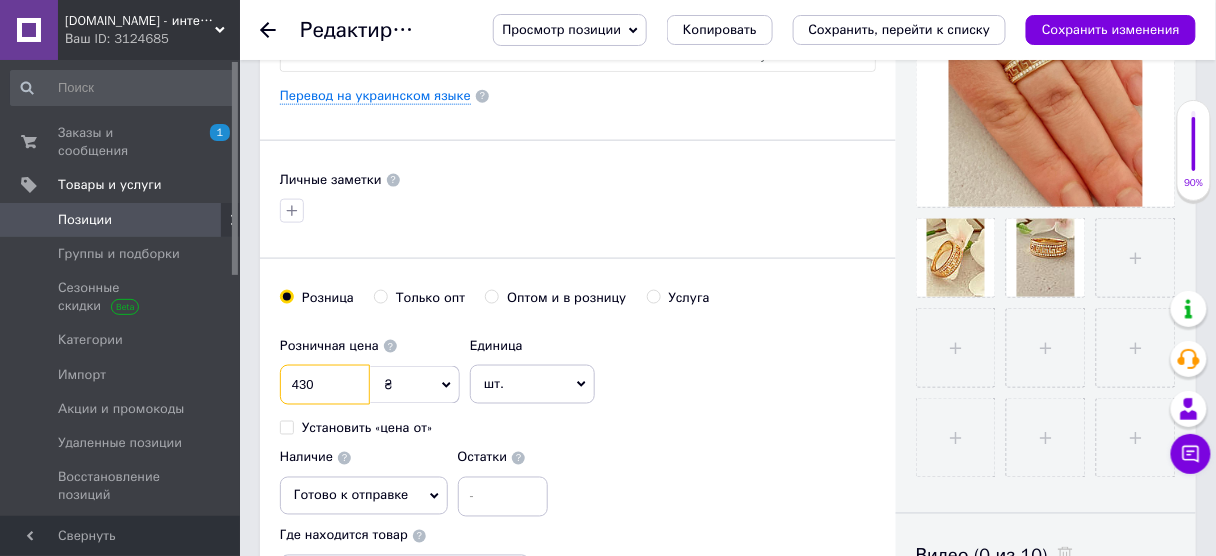 type on "430" 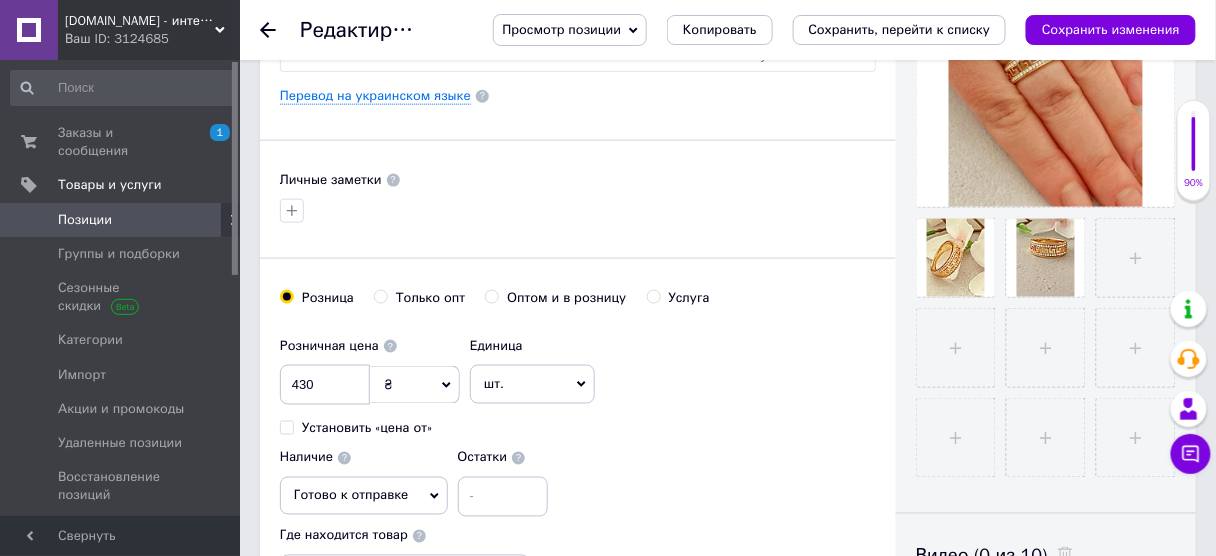 click on "Розничная цена 430 ₴ $ € CHF £ ¥ PLN ₸ MDL HUF KGS CN¥ TRY ₩ lei Установить «цена от» Единица шт. Популярное комплект упаковка кв.м пара м кг пог.м услуга т а автоцистерна ампула б баллон банка блистер бобина бочка бут бухта в ватт ведро выезд г г га гигакалория год гр/кв.м д дал два месяца день доза е еврокуб ед. к кВт канистра карат кв.дм кв.м кв.см кв.фут квартал кг кг/кв.м км колесо комплект коробка куб.дм куб.м л л лист м м мВт месяц мешок минута мл мм моток н набор неделя номер о объект п паллетоместо пара партия пач пог.м полгода посевная единица птицеместо р рейс рулон с т" at bounding box center (578, 422) 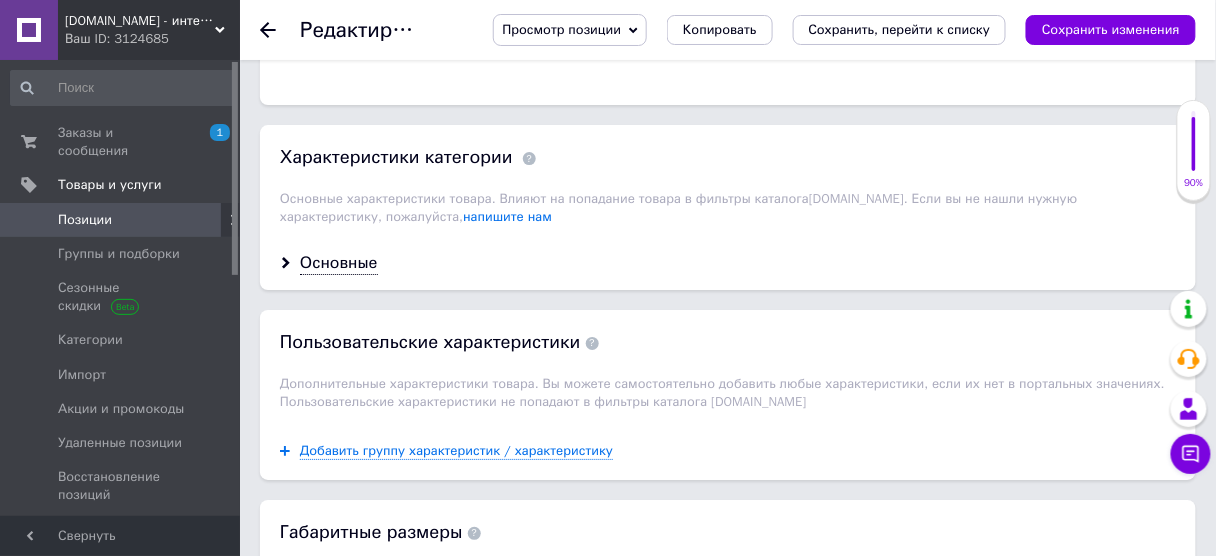 scroll, scrollTop: 1581, scrollLeft: 0, axis: vertical 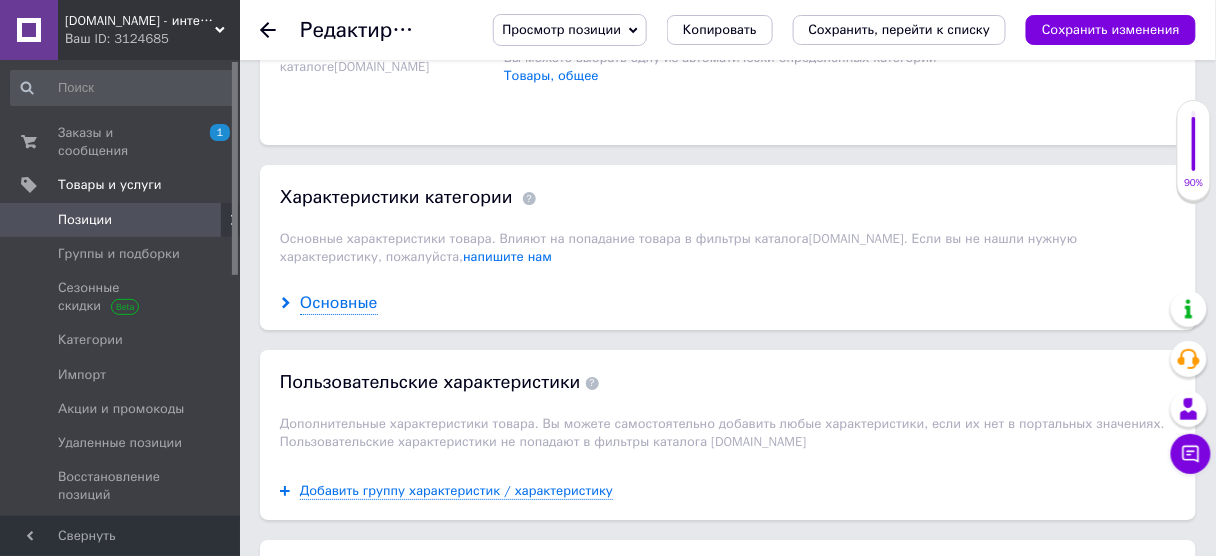 click on "Основные" at bounding box center [339, 303] 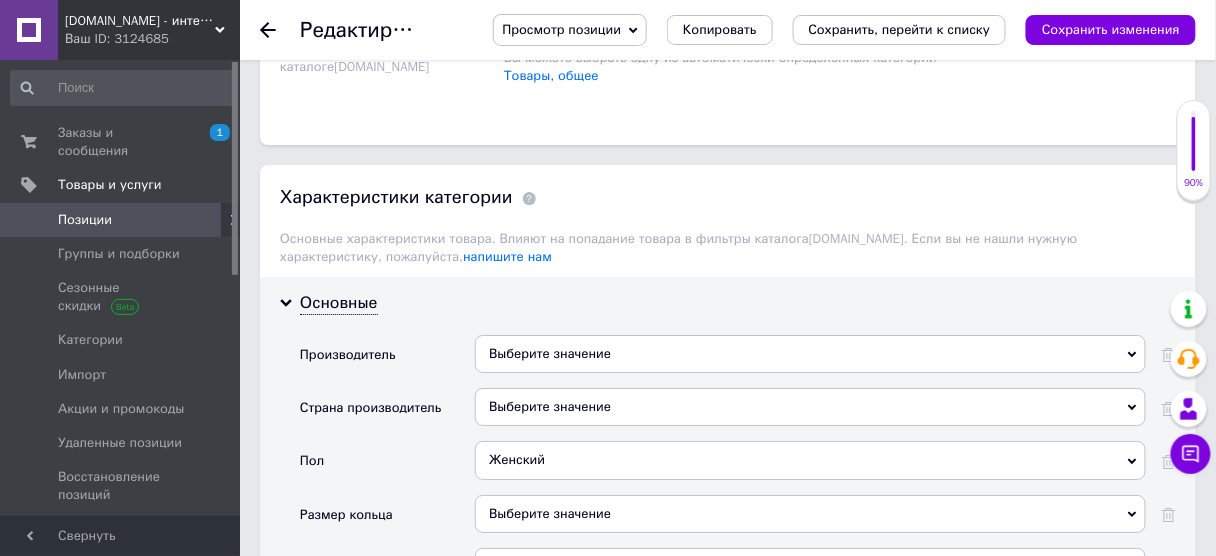 scroll, scrollTop: 1602, scrollLeft: 0, axis: vertical 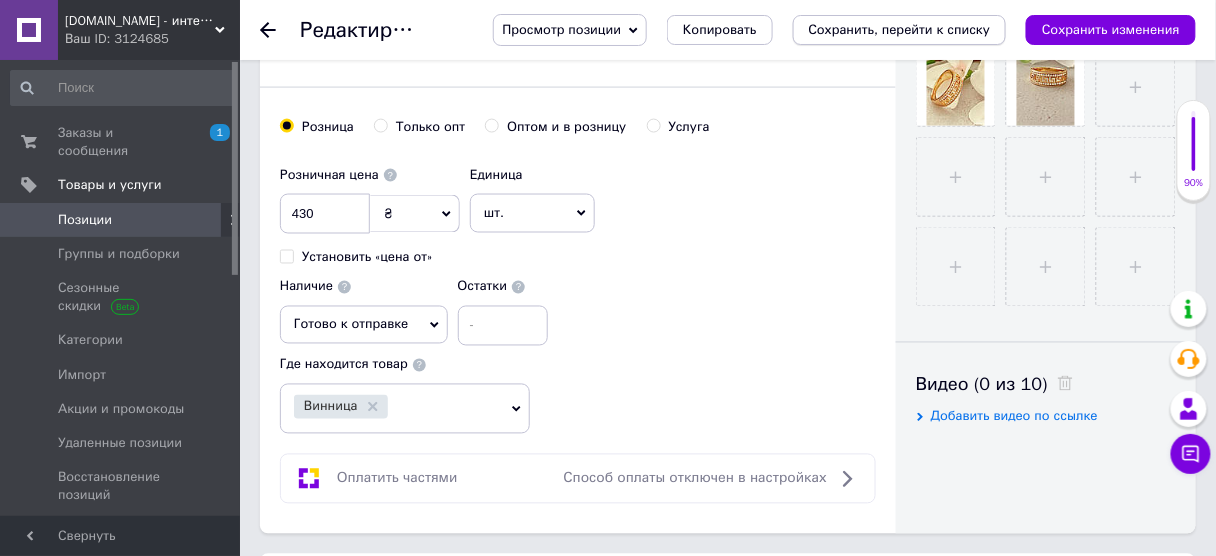 click on "Сохранить, перейти к списку" at bounding box center (900, 30) 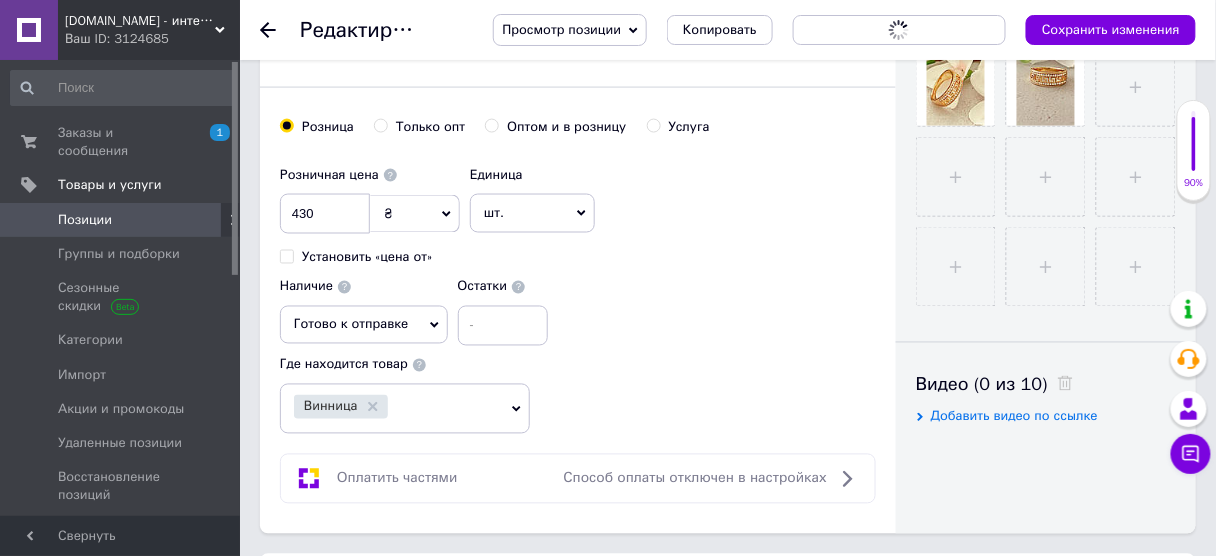 scroll, scrollTop: 0, scrollLeft: 0, axis: both 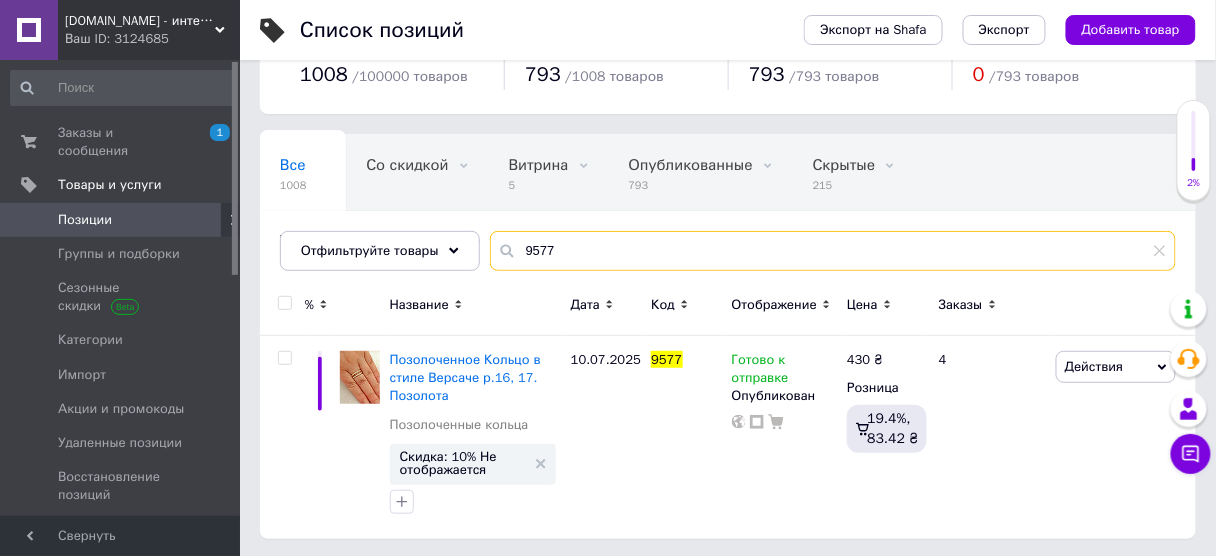 click on "9577" at bounding box center [833, 251] 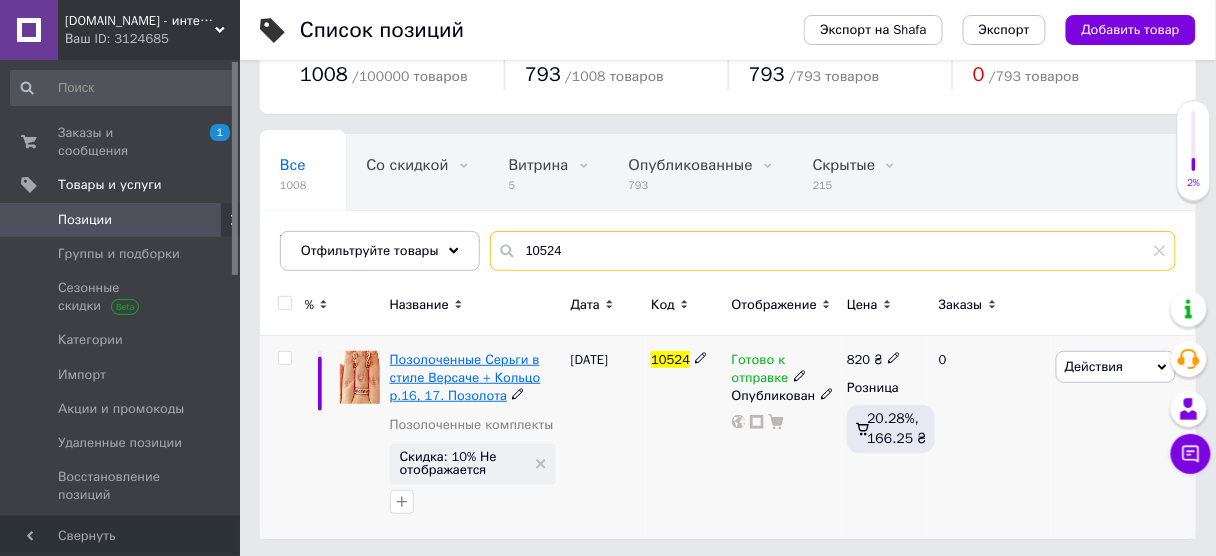 type on "10524" 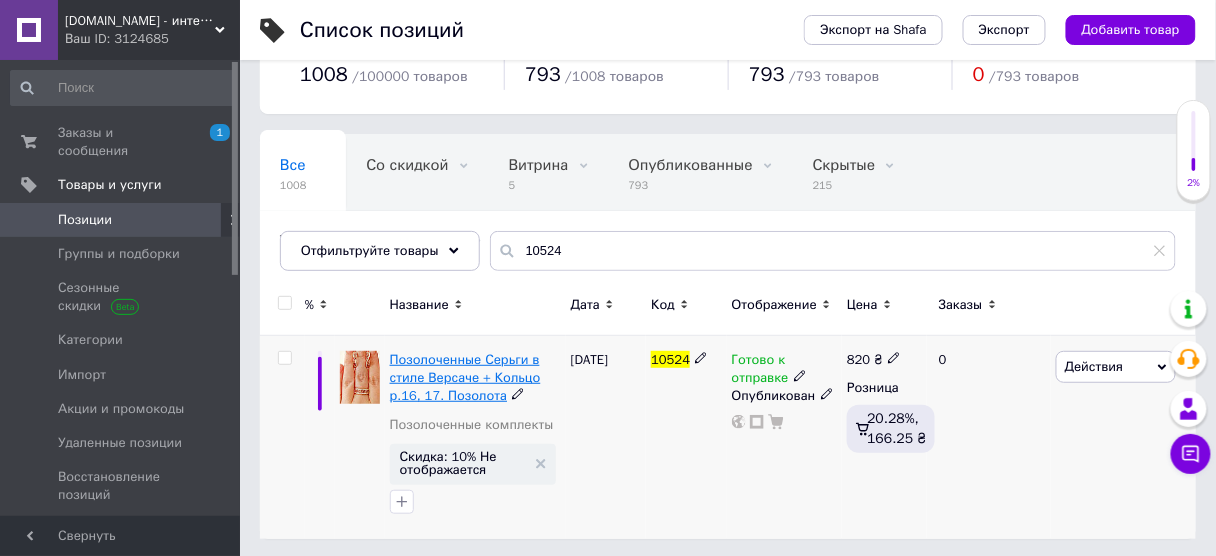 click on "Позолоченные Серьги в стиле Версаче + Кольцо р.16, 17. Позолота" at bounding box center [465, 377] 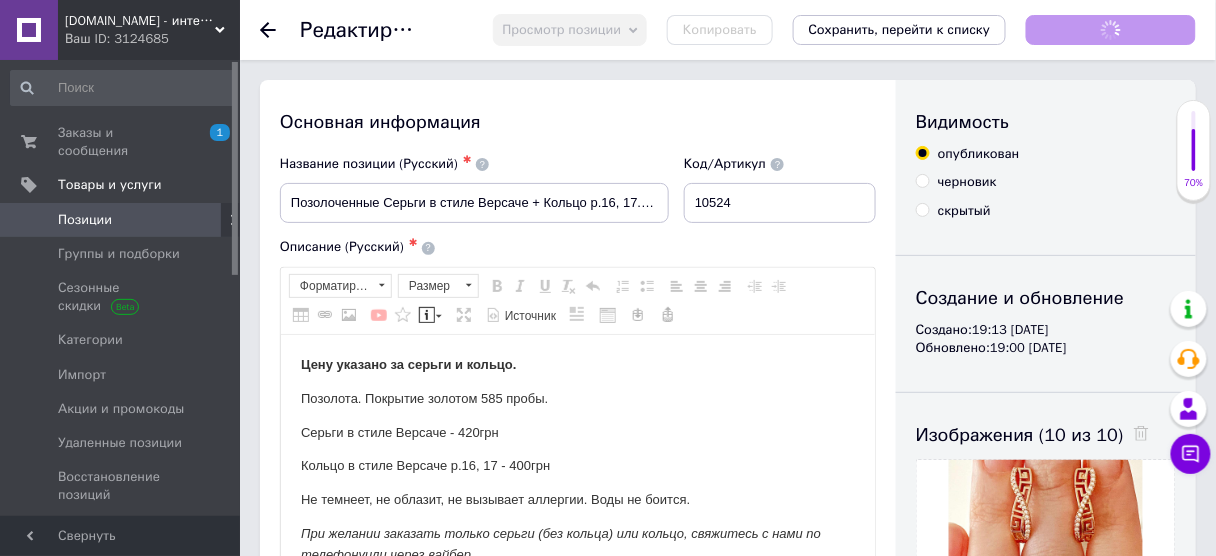 scroll, scrollTop: 0, scrollLeft: 0, axis: both 